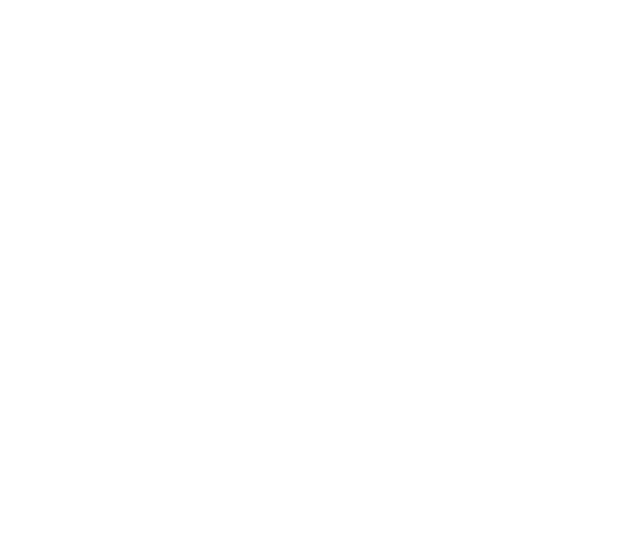 scroll, scrollTop: 0, scrollLeft: 0, axis: both 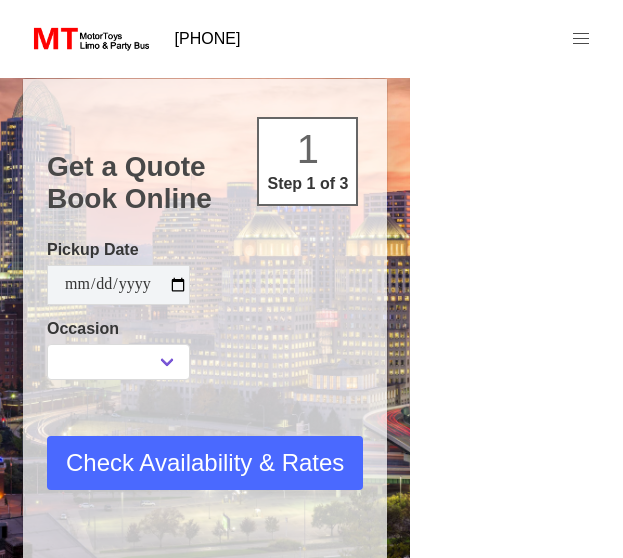 type on "**********" 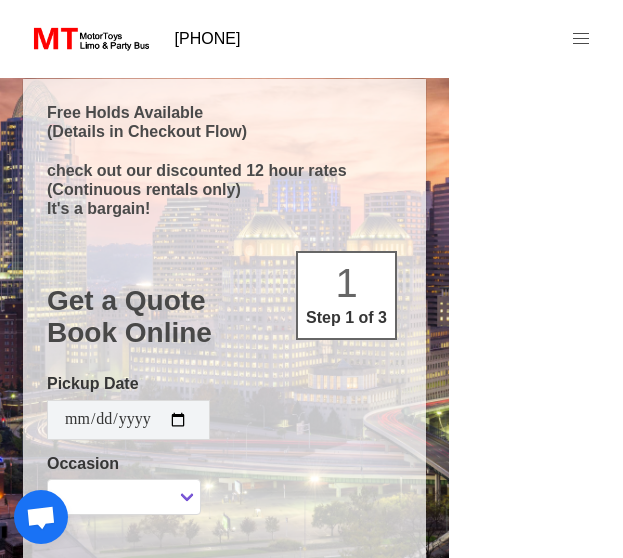 select 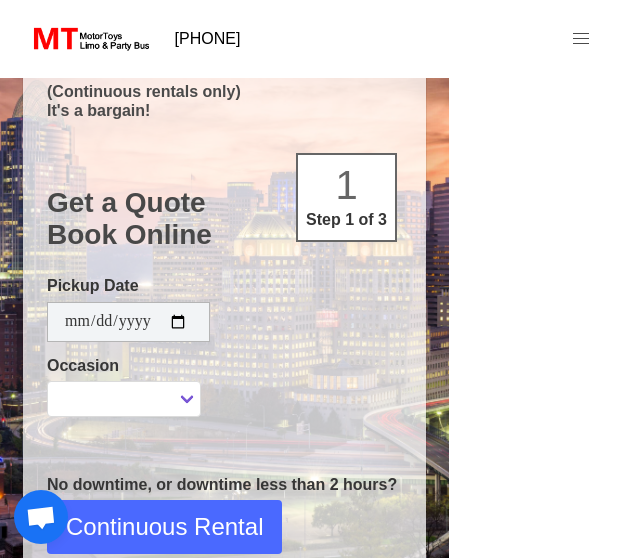 scroll, scrollTop: 100, scrollLeft: 0, axis: vertical 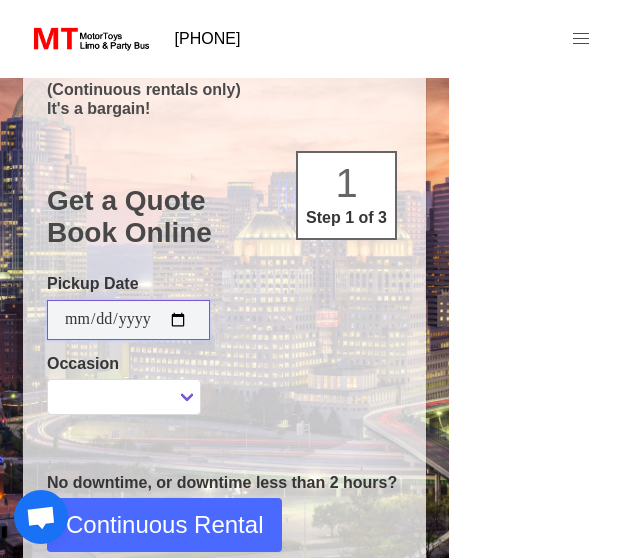 click on "**********" at bounding box center [128, 320] 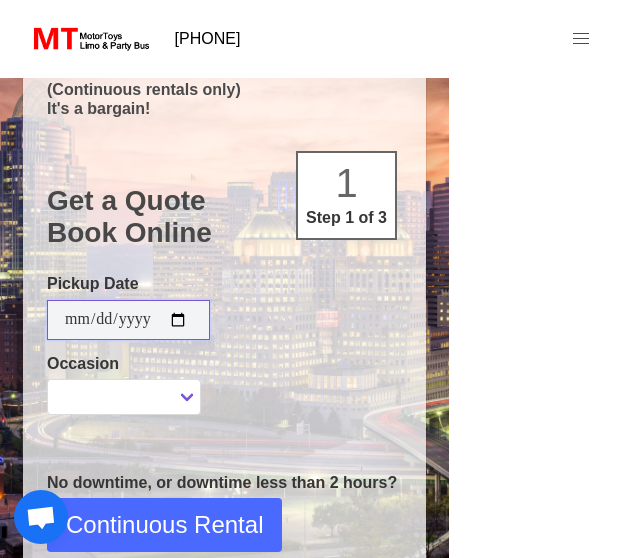 type on "**********" 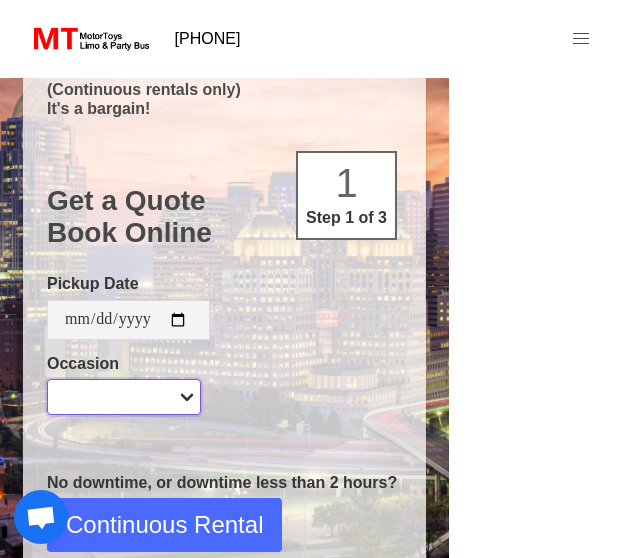 click on "**********" at bounding box center [124, 397] 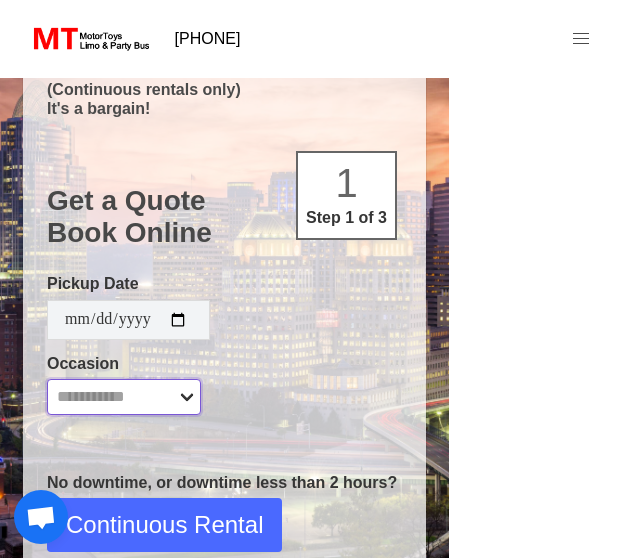 click on "**********" at bounding box center [124, 397] 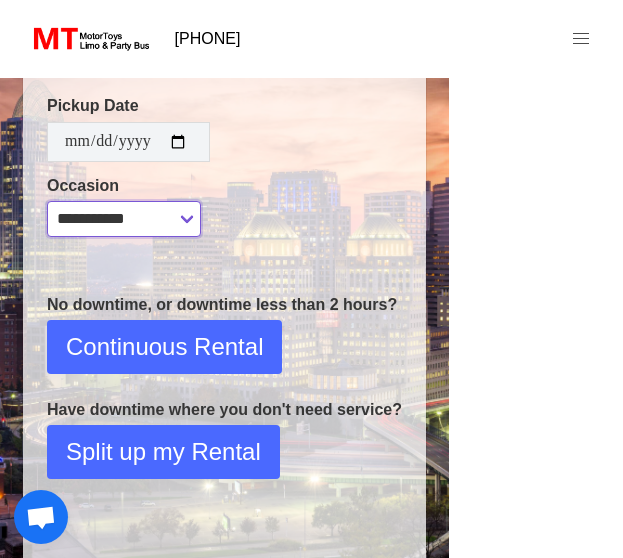 scroll, scrollTop: 300, scrollLeft: 0, axis: vertical 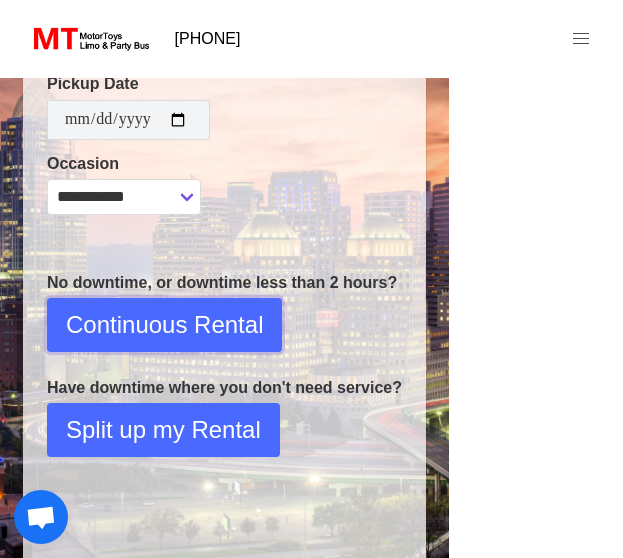 click on "Continuous Rental" at bounding box center [164, 325] 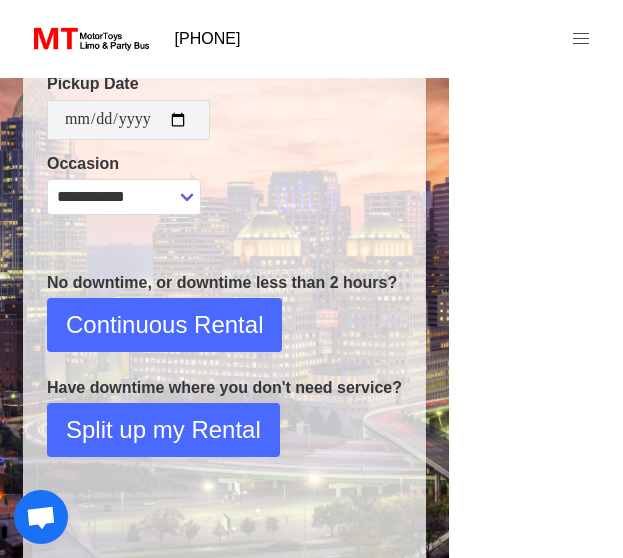 select on "*" 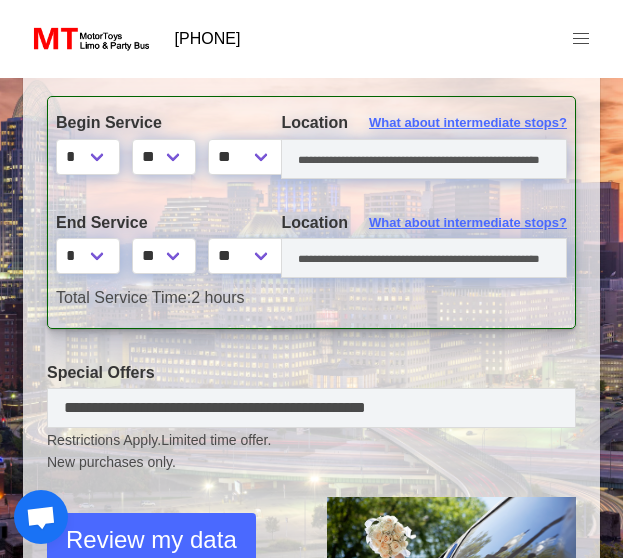 scroll, scrollTop: 200, scrollLeft: 0, axis: vertical 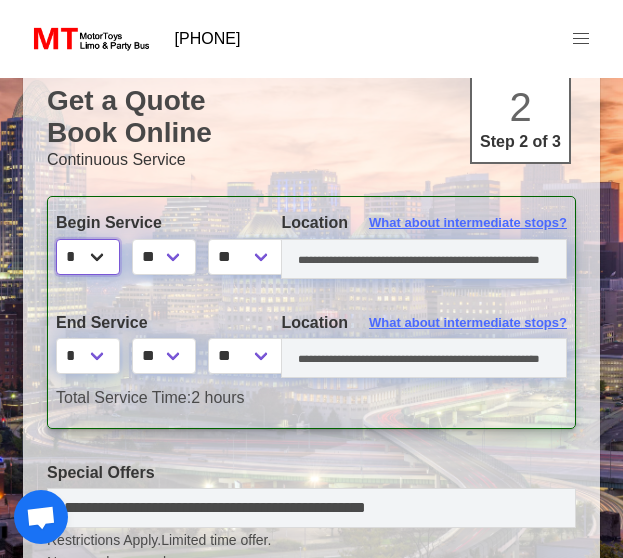 click on "* * * * * * * * * ** ** **" at bounding box center (88, 257) 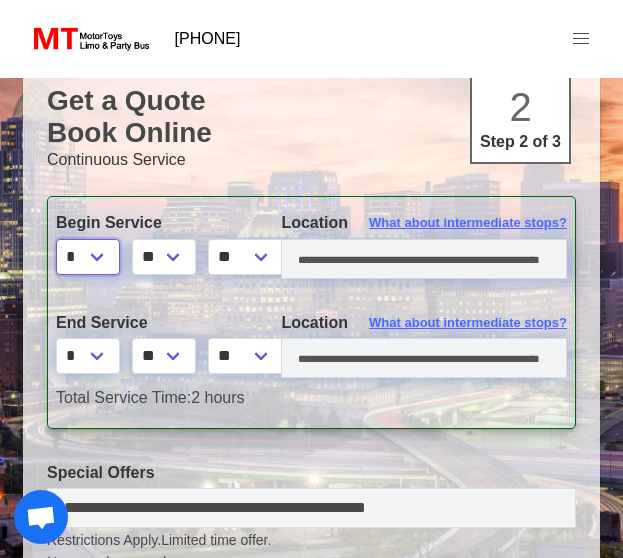 select on "*" 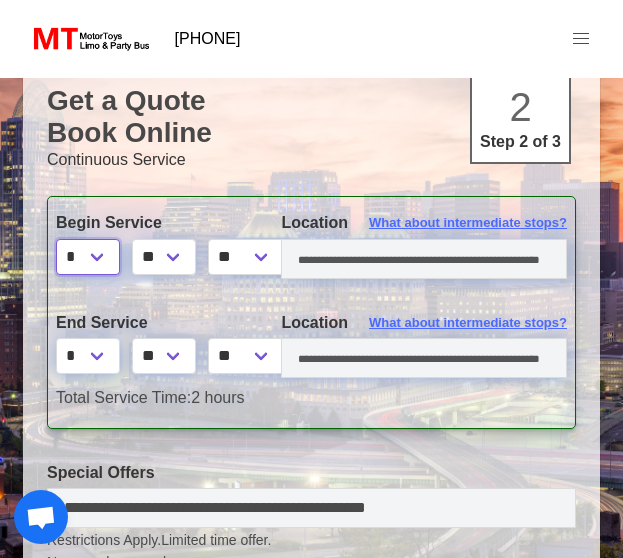 click on "* * * * * * * * * ** ** **" at bounding box center (88, 257) 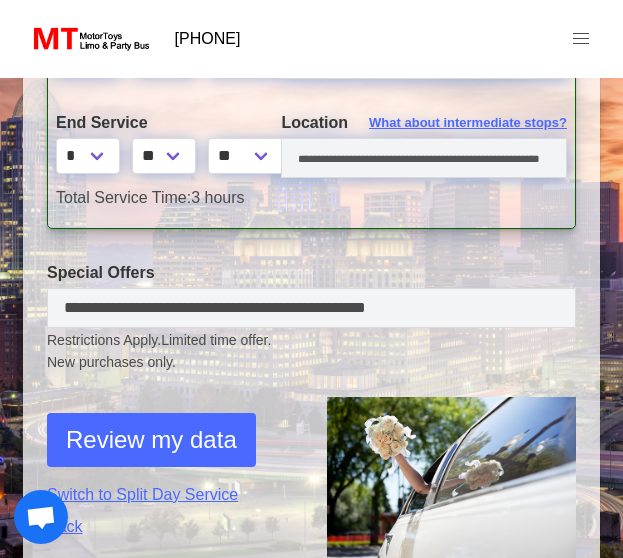 scroll, scrollTop: 500, scrollLeft: 0, axis: vertical 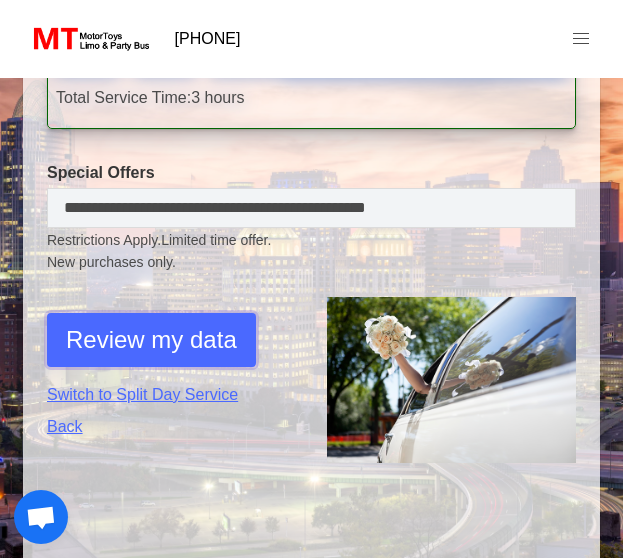 click on "Review my data" at bounding box center [151, 340] 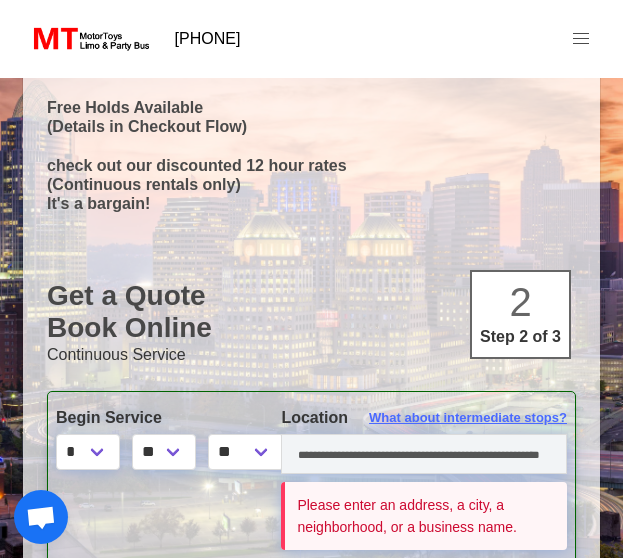 scroll, scrollTop: 0, scrollLeft: 0, axis: both 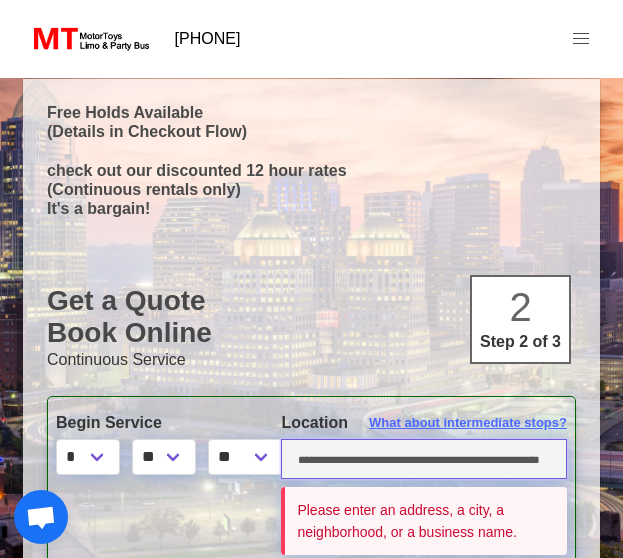 click at bounding box center [424, 459] 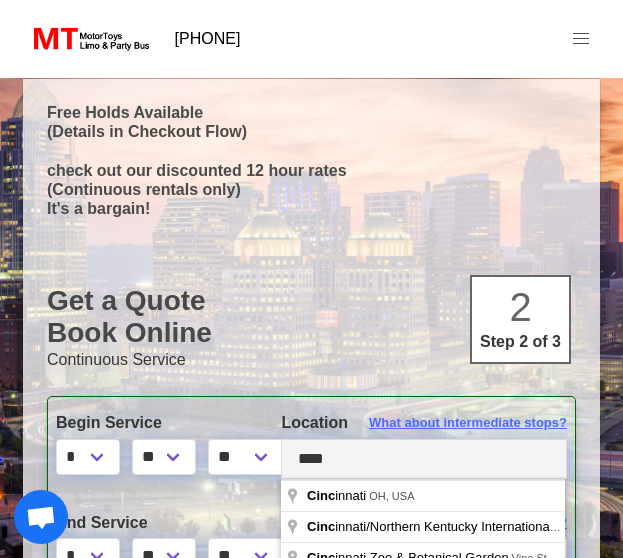 type on "**********" 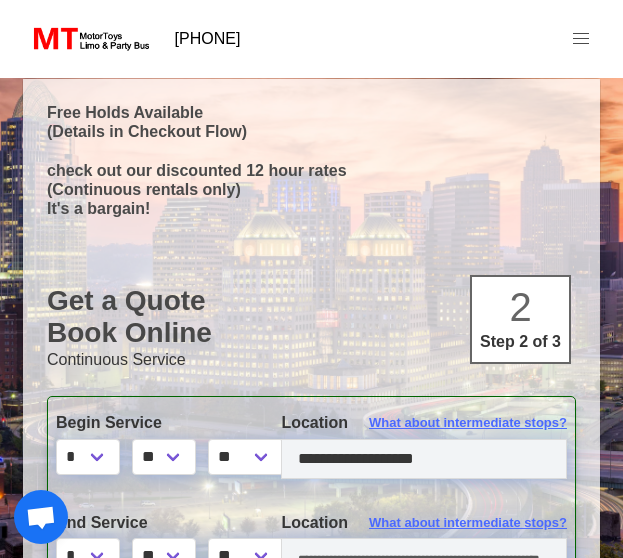 scroll, scrollTop: 100, scrollLeft: 0, axis: vertical 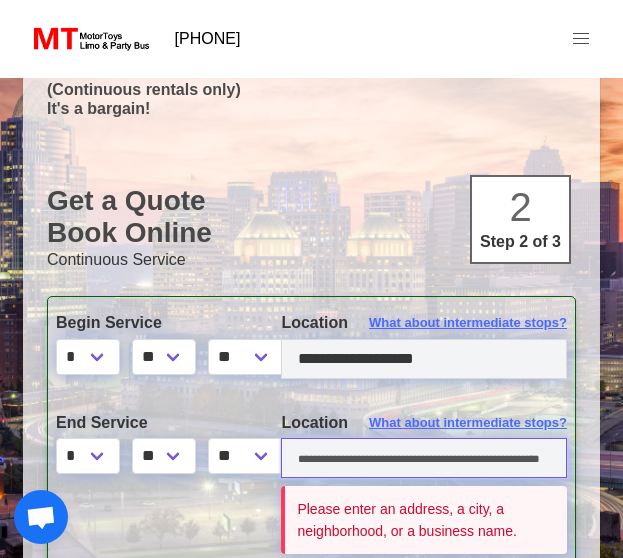 click at bounding box center [424, 458] 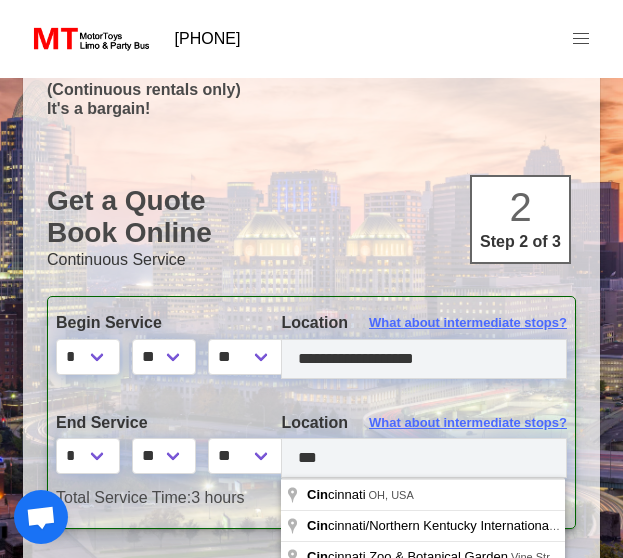 type on "**********" 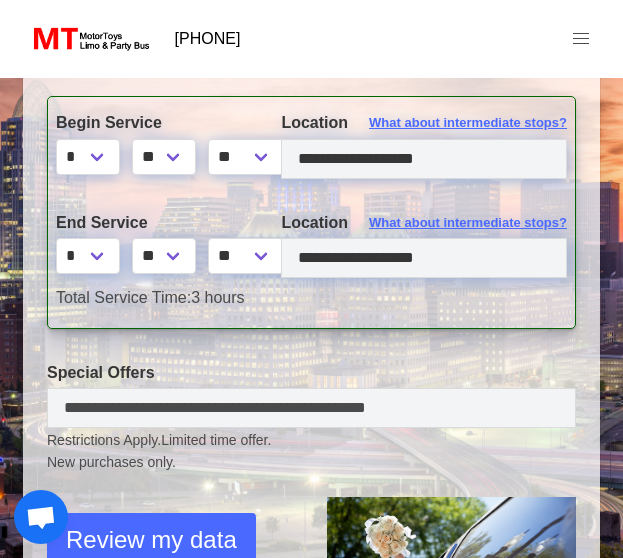 scroll, scrollTop: 400, scrollLeft: 0, axis: vertical 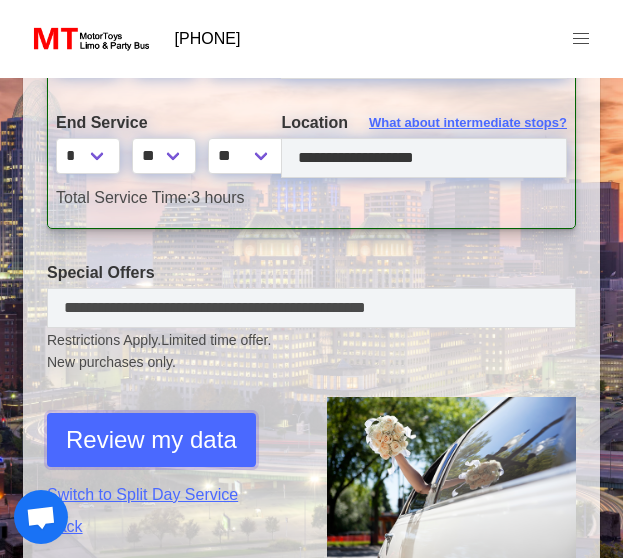 click on "Review my data" at bounding box center [151, 440] 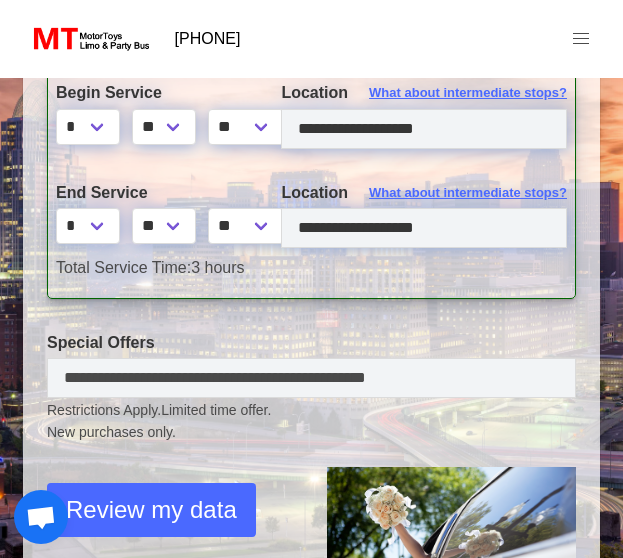 select on "*" 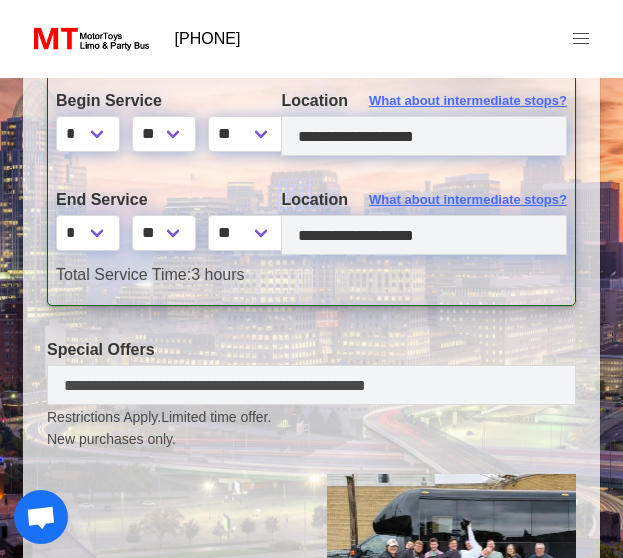scroll, scrollTop: 600, scrollLeft: 0, axis: vertical 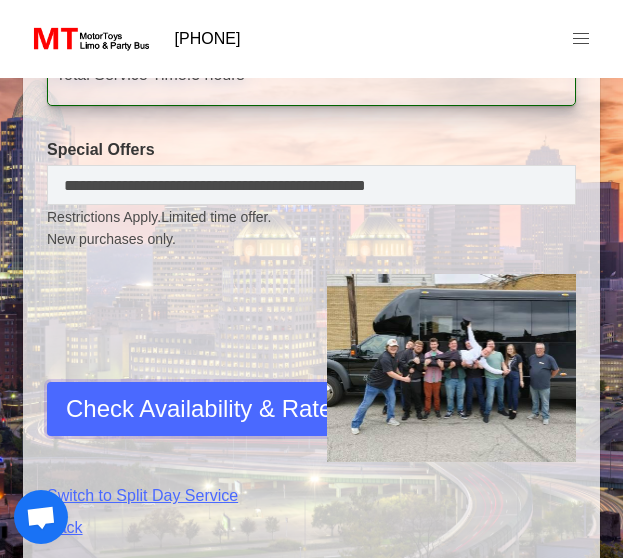 click on "Check Availability & Rates" at bounding box center (205, 409) 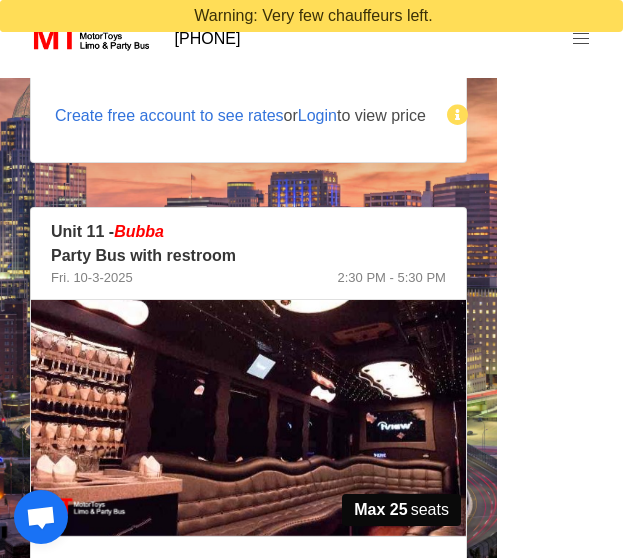 scroll, scrollTop: 2725, scrollLeft: 0, axis: vertical 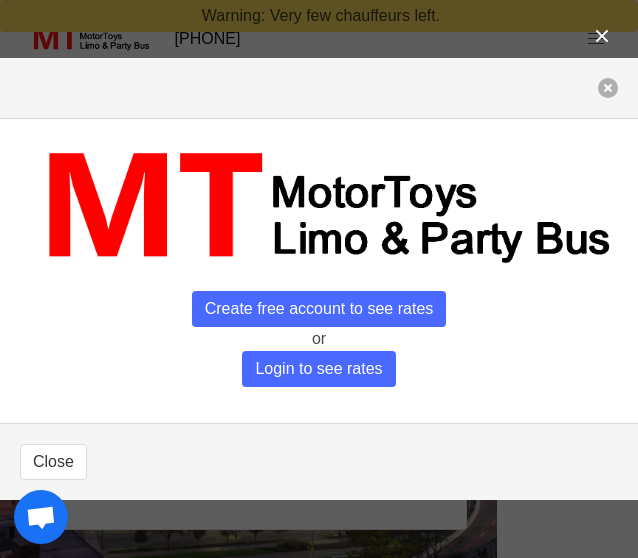 click at bounding box center [608, 88] 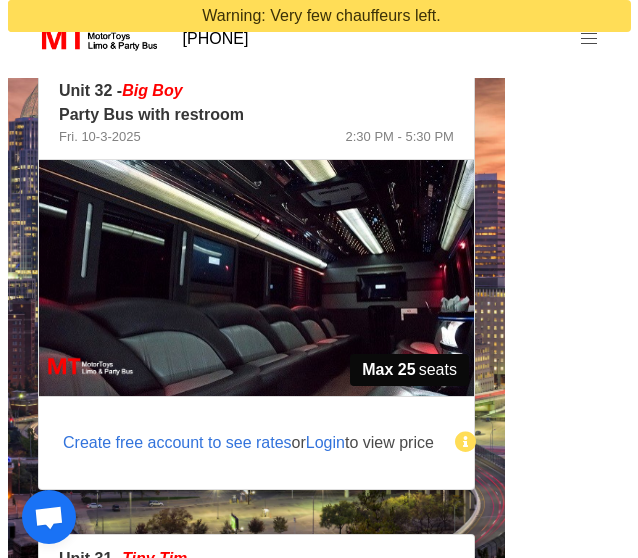 scroll, scrollTop: 1420, scrollLeft: 0, axis: vertical 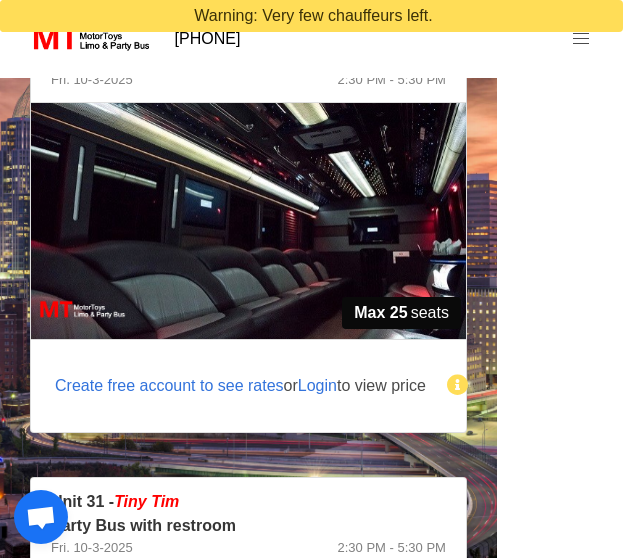 click on "Create free account to see rates" at bounding box center (169, 385) 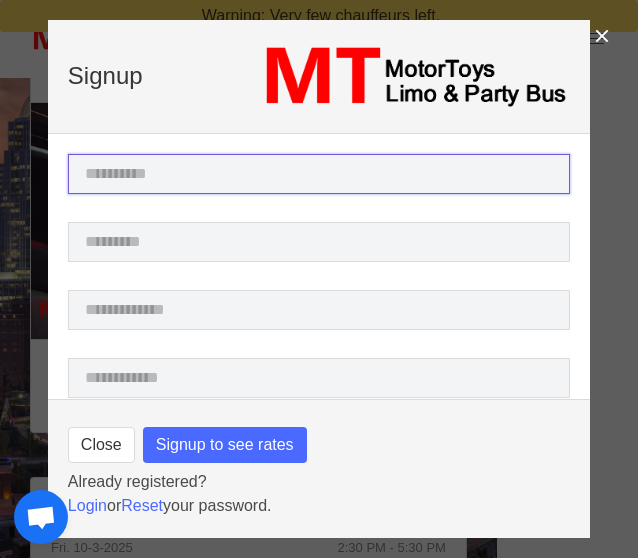 click at bounding box center [319, 174] 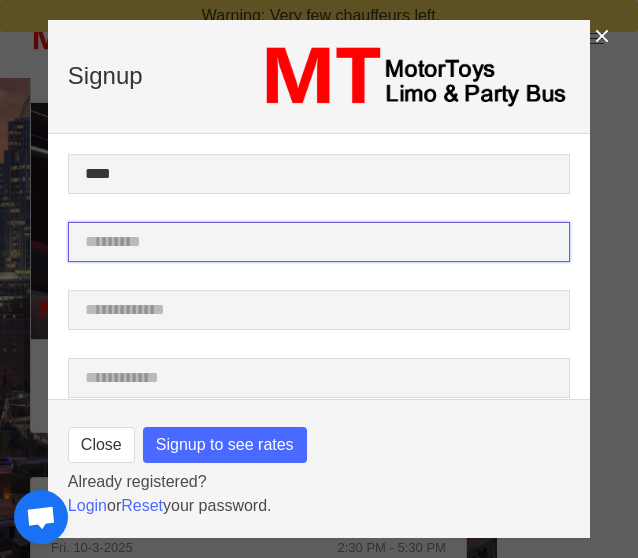 type on "******" 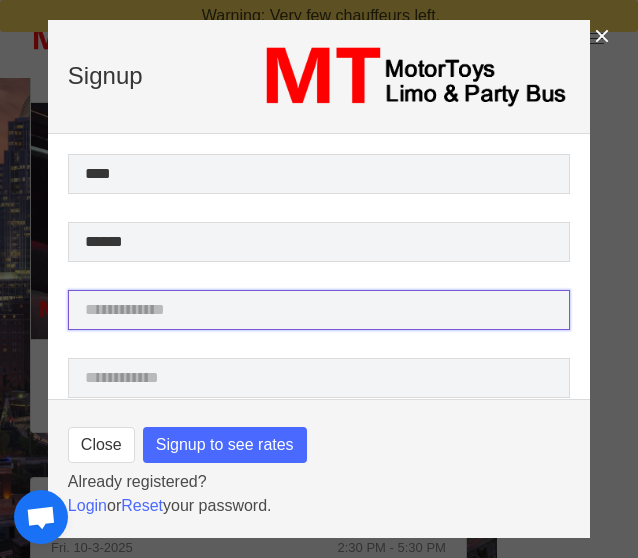 type on "**********" 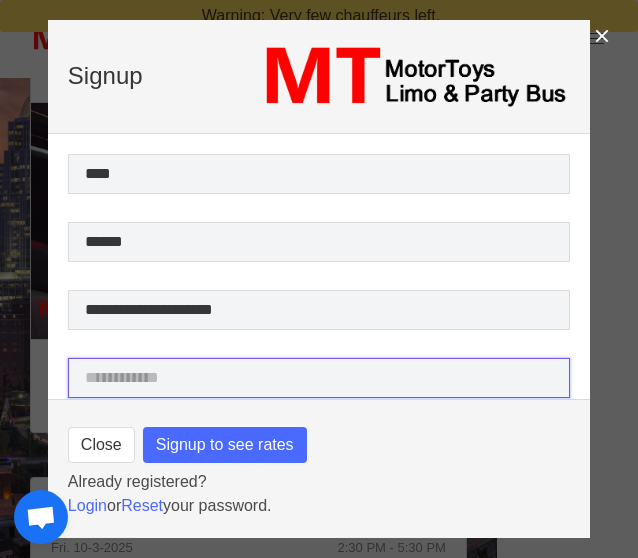 type on "**********" 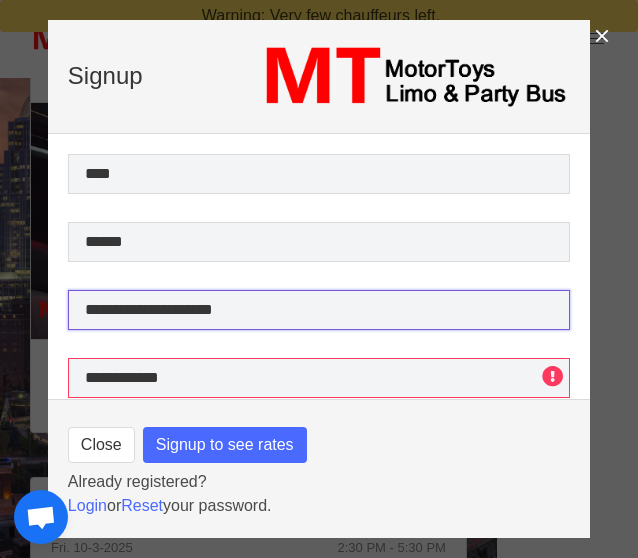 drag, startPoint x: 263, startPoint y: 307, endPoint x: 58, endPoint y: 315, distance: 205.15604 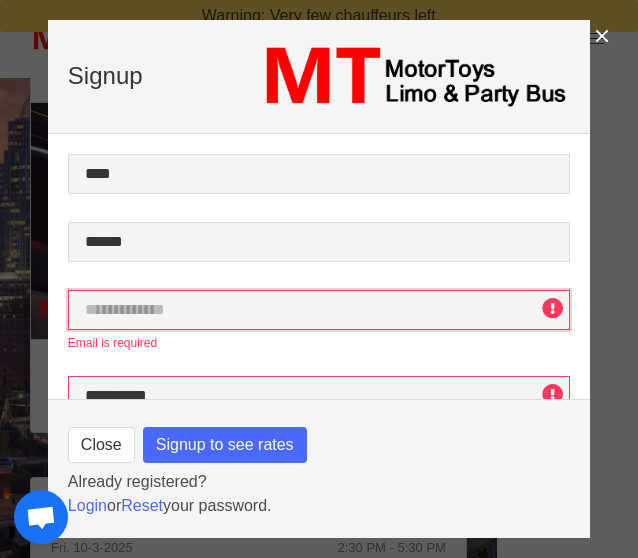 scroll, scrollTop: 100, scrollLeft: 0, axis: vertical 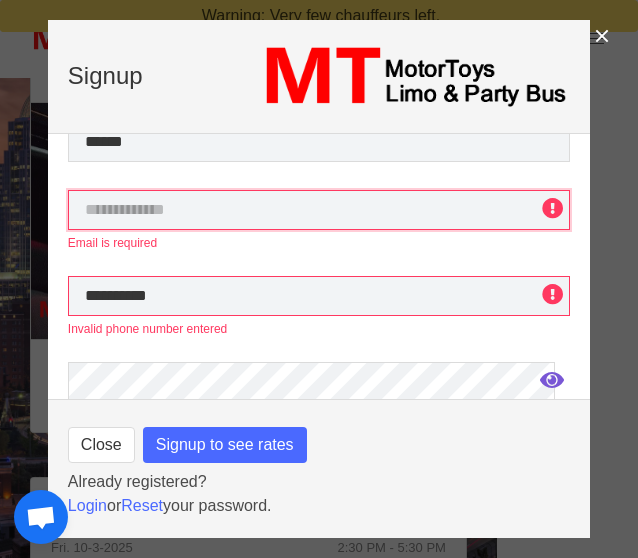 type 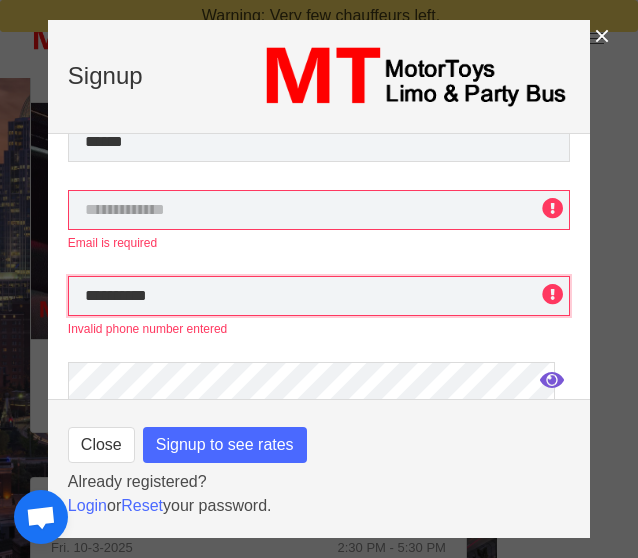 drag, startPoint x: 187, startPoint y: 305, endPoint x: 50, endPoint y: 304, distance: 137.00365 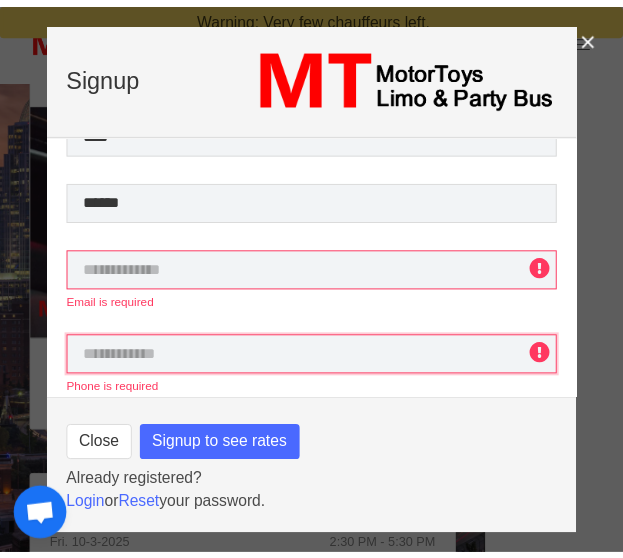 scroll, scrollTop: 0, scrollLeft: 0, axis: both 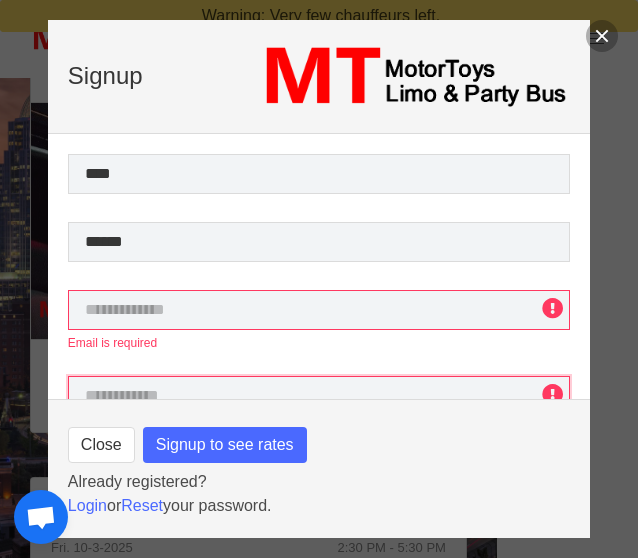 type 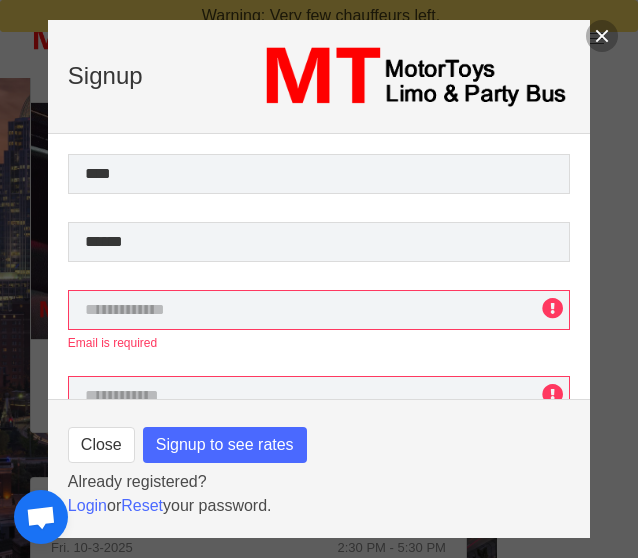click at bounding box center (602, 36) 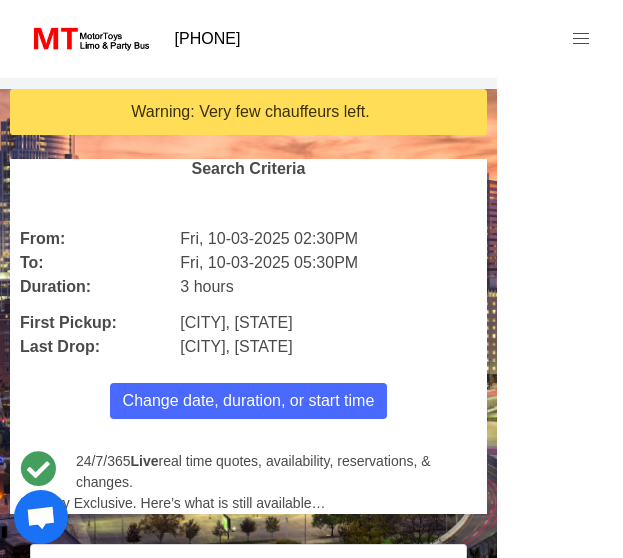 scroll, scrollTop: 0, scrollLeft: 0, axis: both 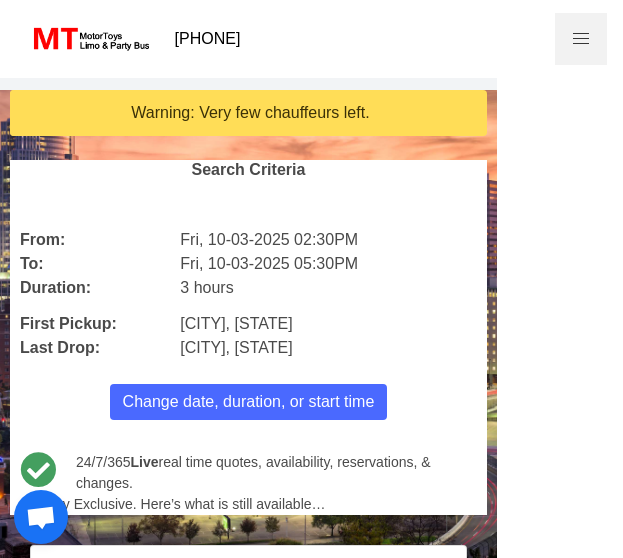 click at bounding box center (581, 39) 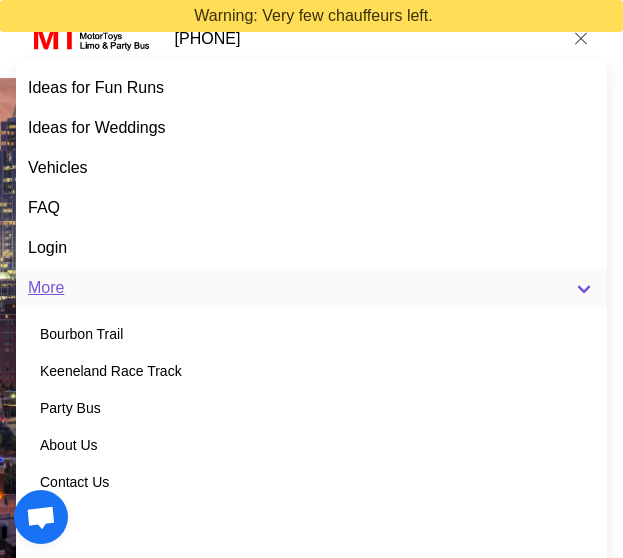 scroll, scrollTop: 820, scrollLeft: 0, axis: vertical 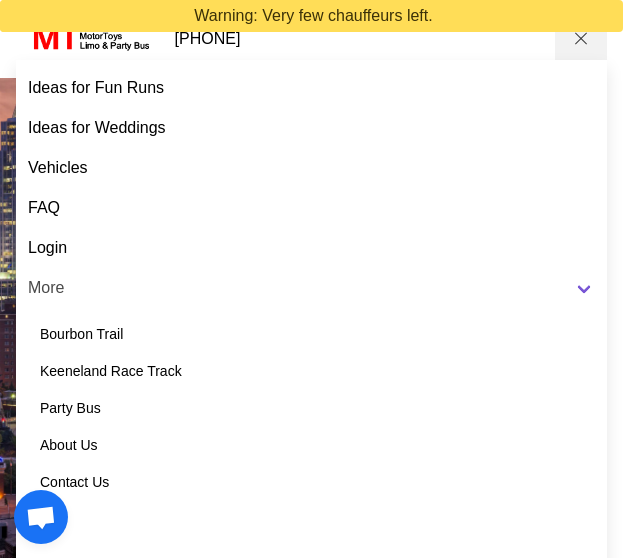 click at bounding box center [581, 39] 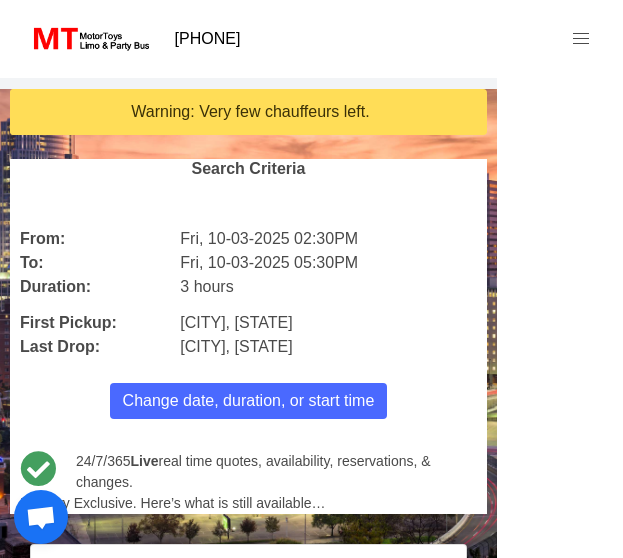 scroll, scrollTop: 0, scrollLeft: 0, axis: both 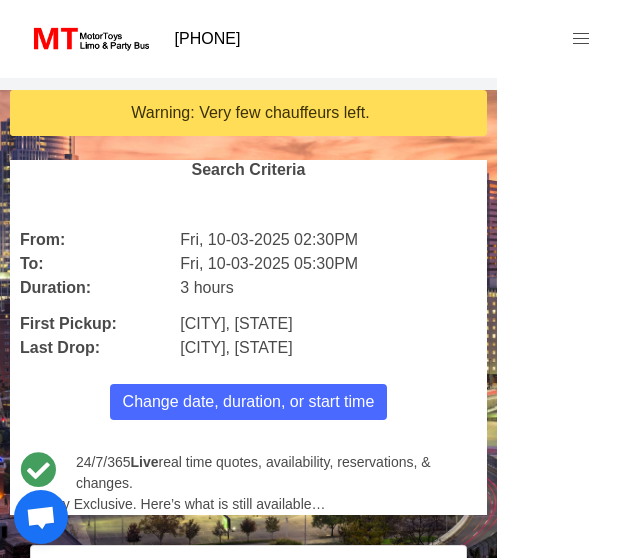 click at bounding box center [89, 39] 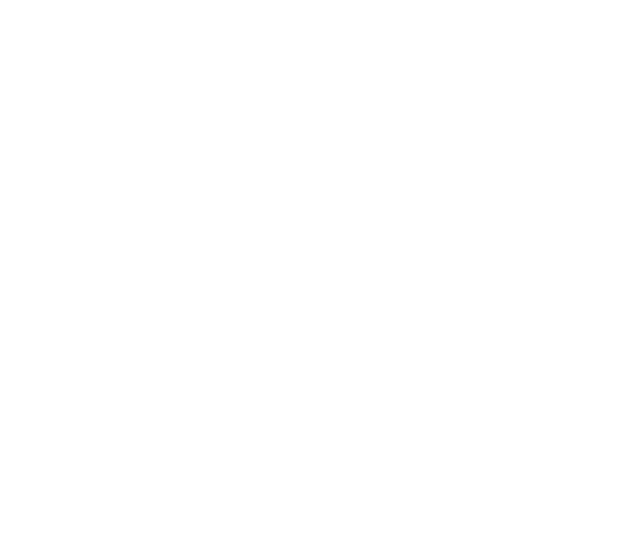 scroll, scrollTop: 0, scrollLeft: 0, axis: both 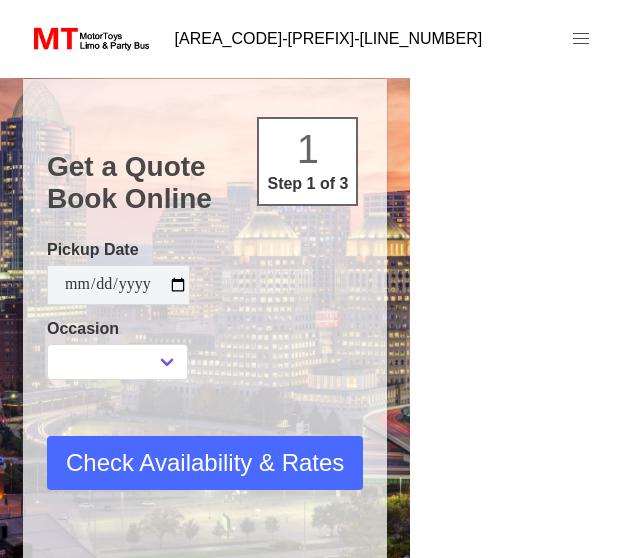 select 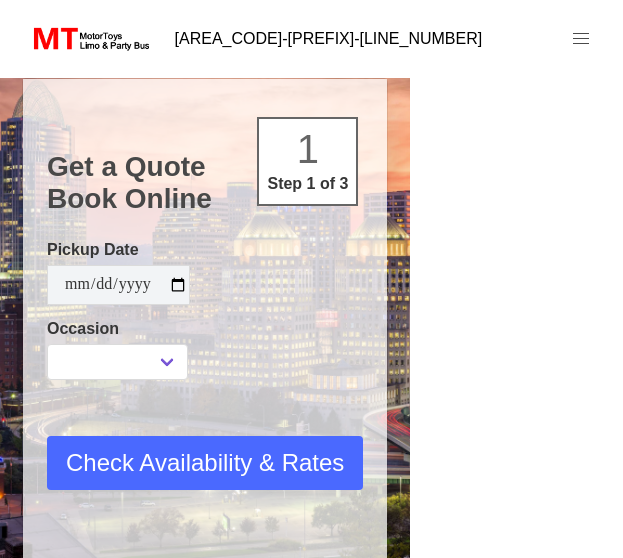 type on "**********" 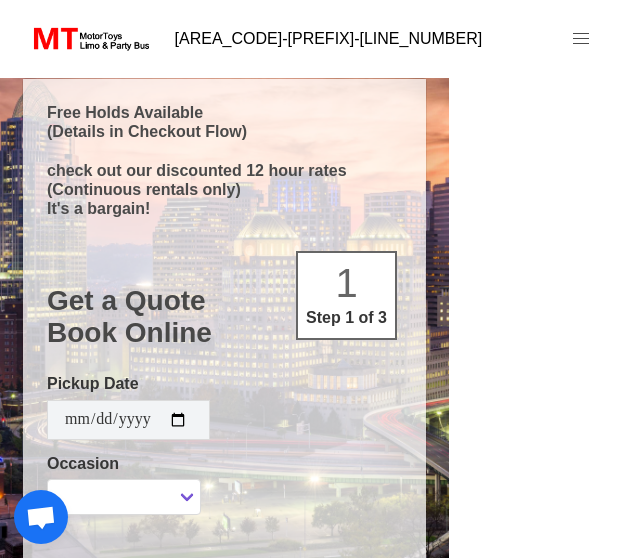select 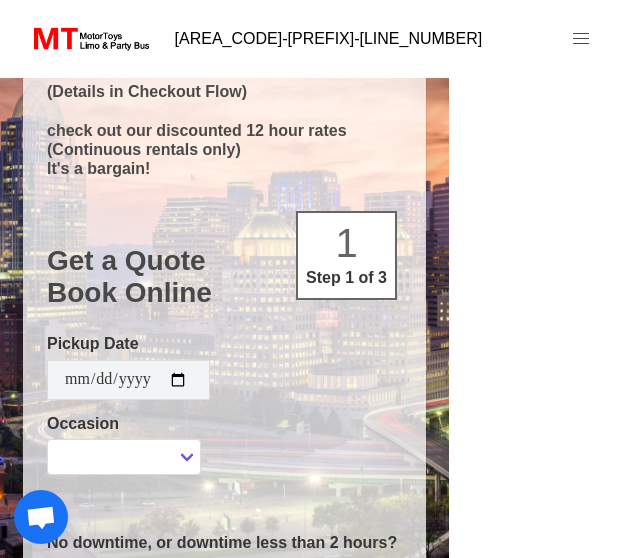 scroll, scrollTop: 100, scrollLeft: 0, axis: vertical 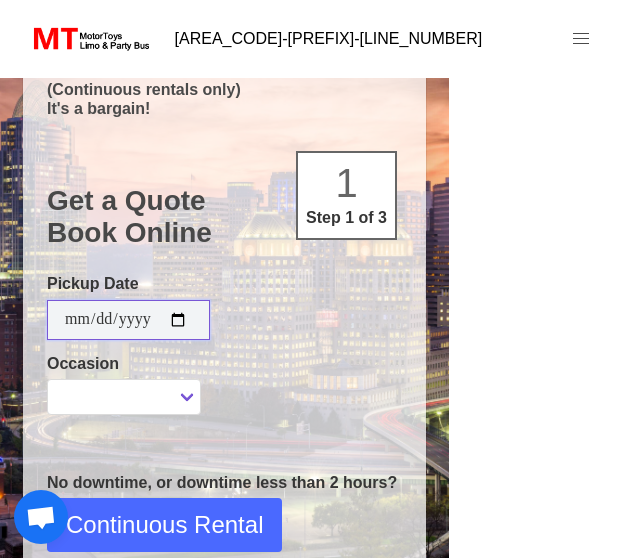 click on "**********" at bounding box center (128, 320) 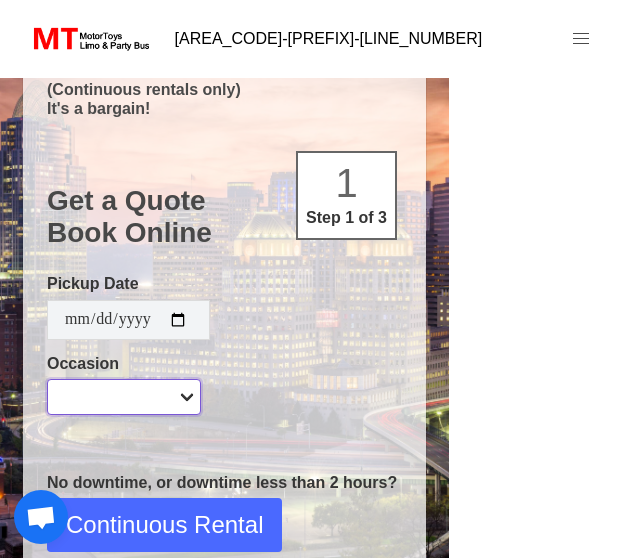 click on "**********" at bounding box center (124, 397) 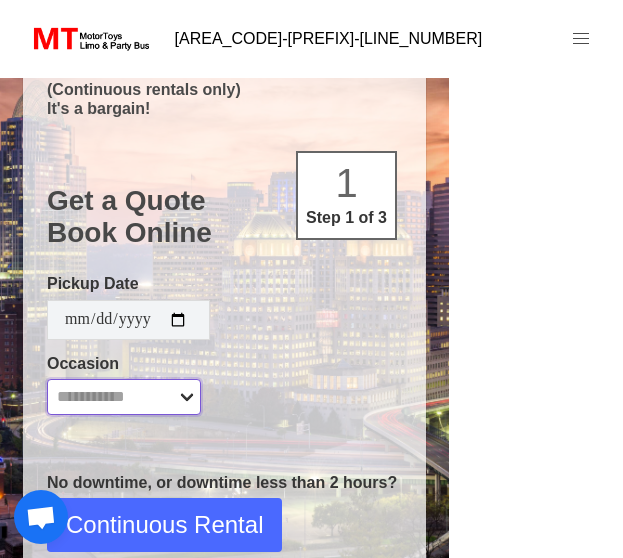 click on "**********" at bounding box center (124, 397) 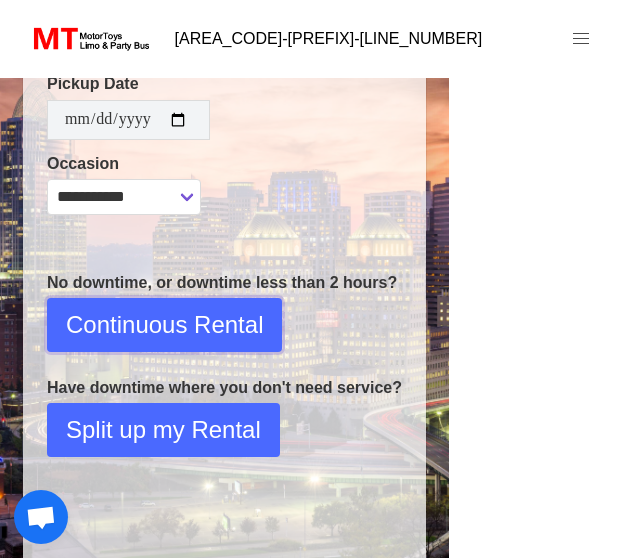 click on "Continuous Rental" at bounding box center (164, 325) 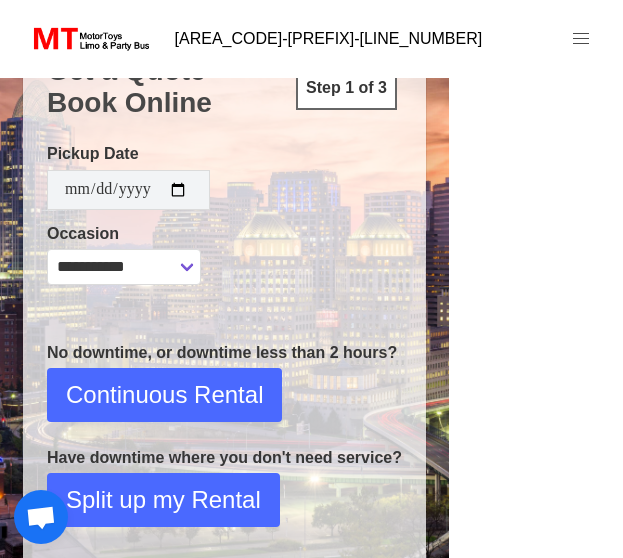 select on "*" 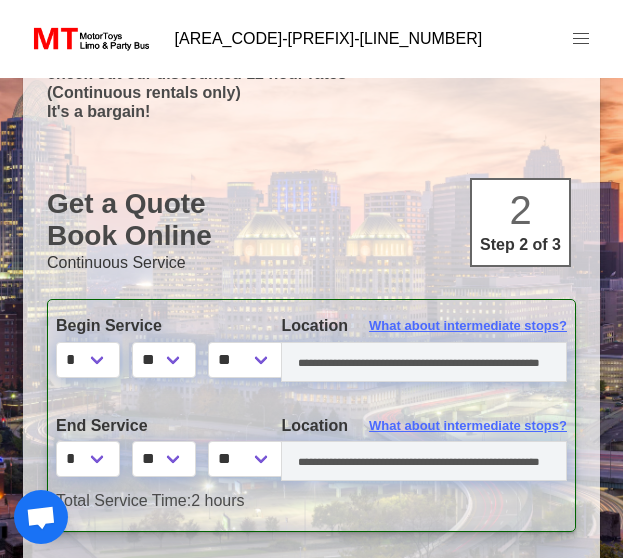 scroll, scrollTop: 100, scrollLeft: 0, axis: vertical 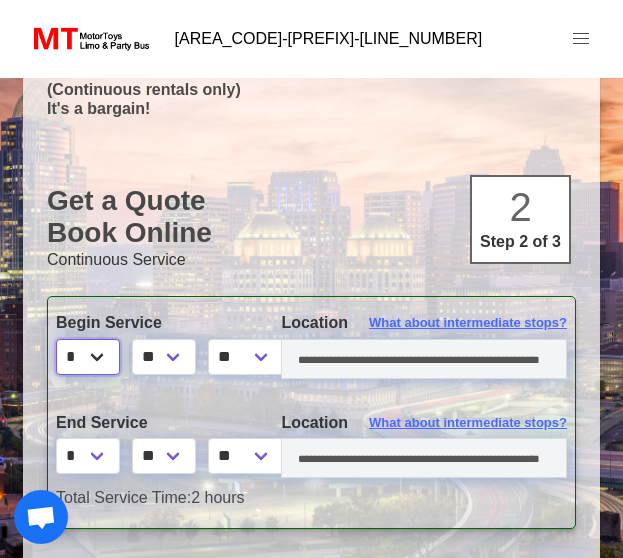 click on "* * * * * * * * * ** ** **" at bounding box center (88, 357) 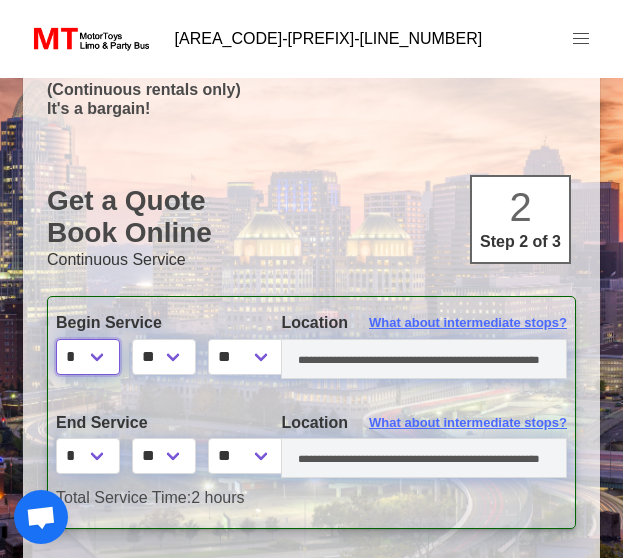 select on "*" 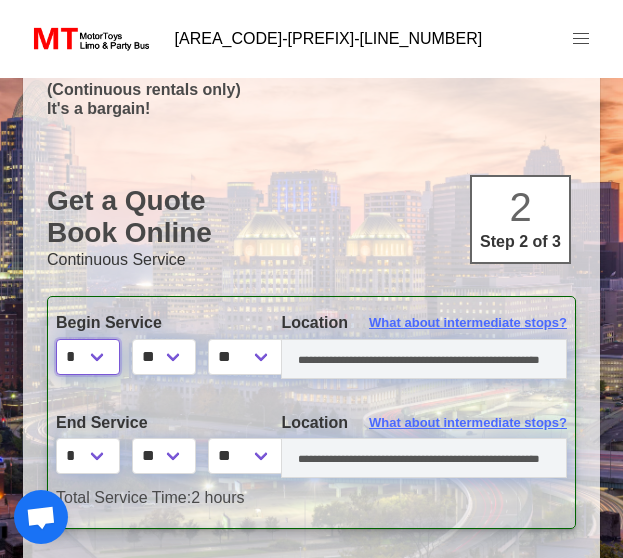 click on "* * * * * * * * * ** ** **" at bounding box center (88, 357) 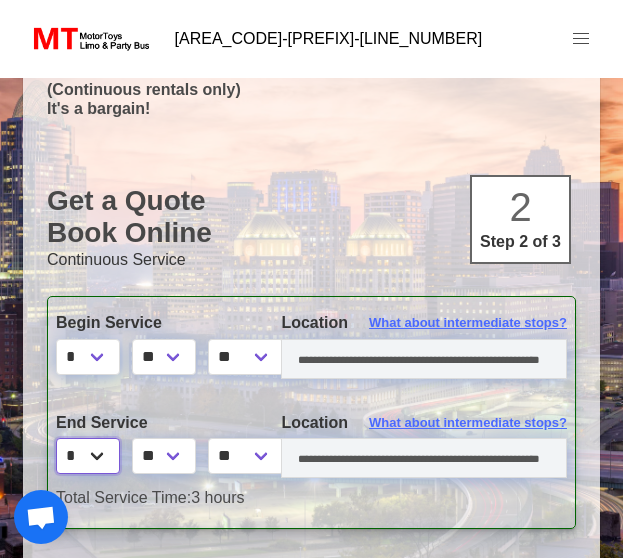 click on "* * * * * * * * * ** ** **" at bounding box center (88, 456) 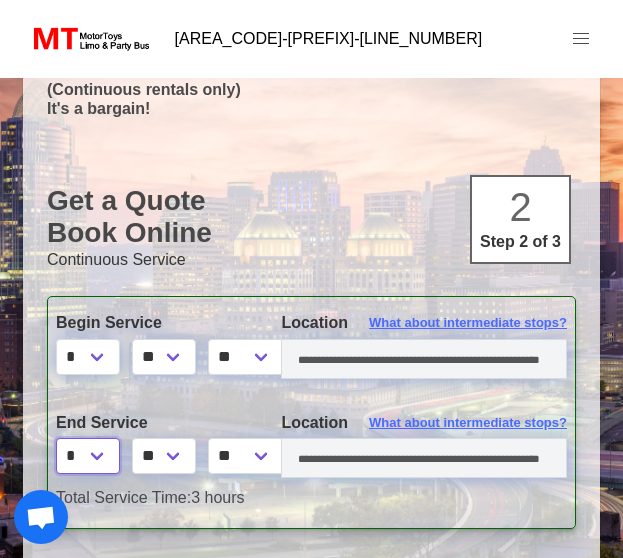 select on "*" 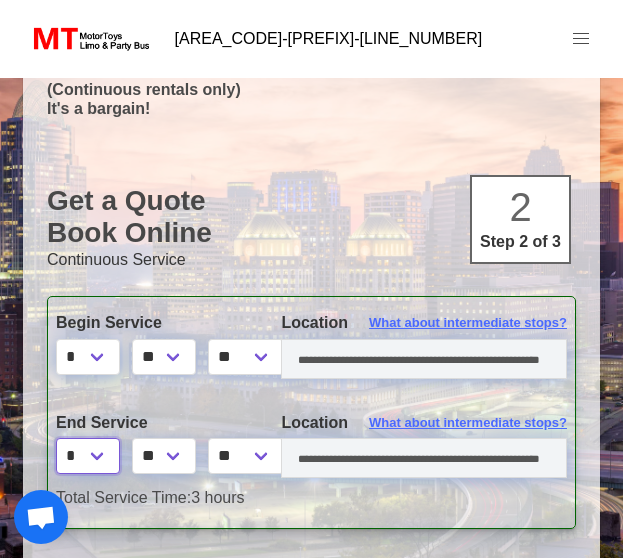 click on "* * * * * * * * * ** ** **" at bounding box center (88, 456) 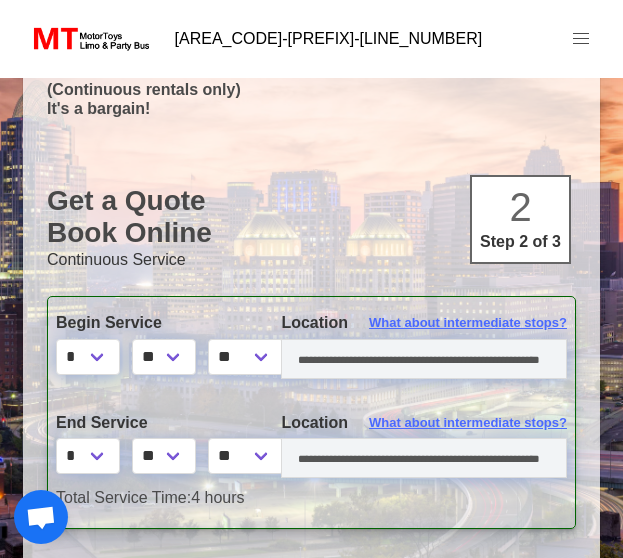 click on "Location
What about intermediate stops?" at bounding box center [424, 344] 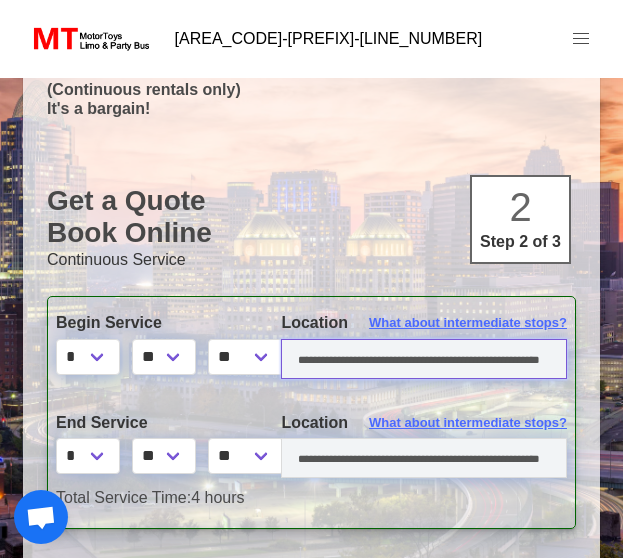 click at bounding box center (424, 359) 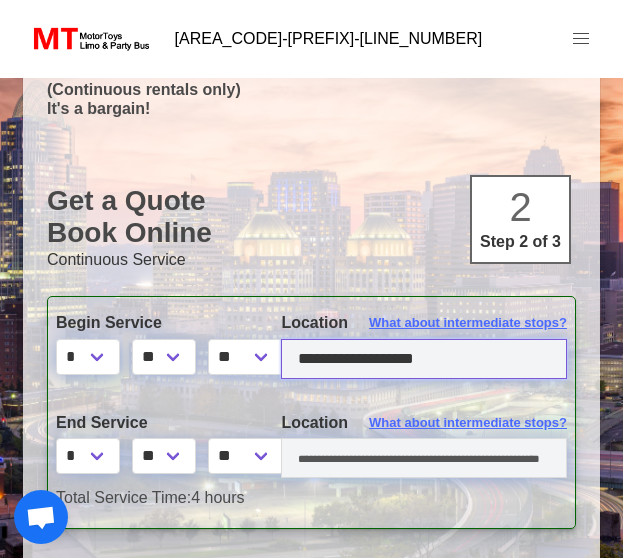 drag, startPoint x: 443, startPoint y: 351, endPoint x: 294, endPoint y: 362, distance: 149.40549 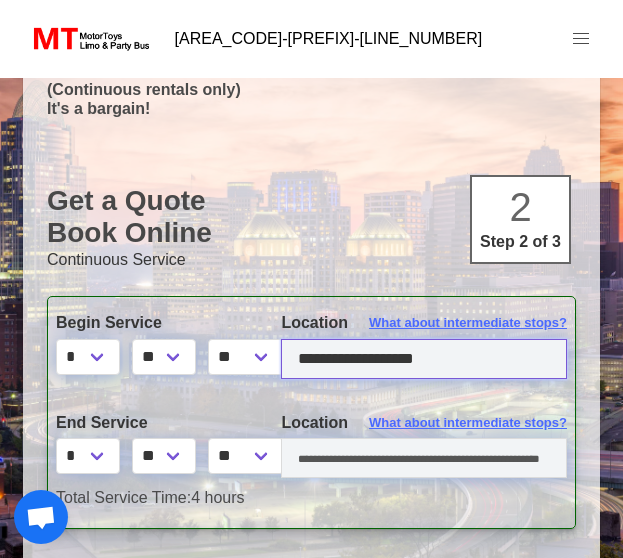 click on "**********" at bounding box center (424, 359) 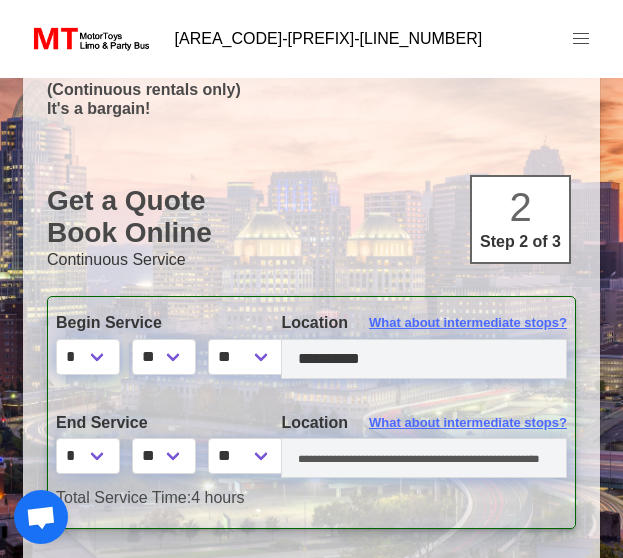 type on "**********" 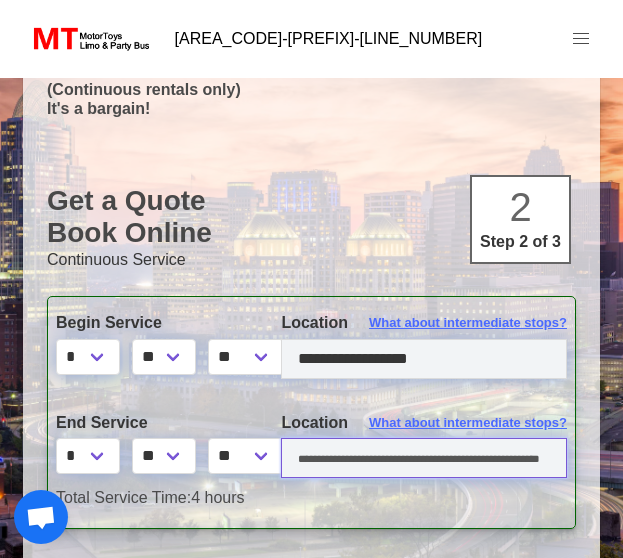 click at bounding box center [424, 458] 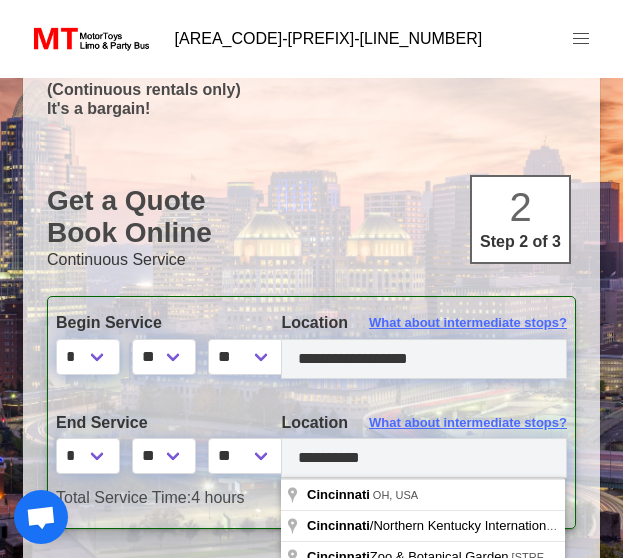 type on "**********" 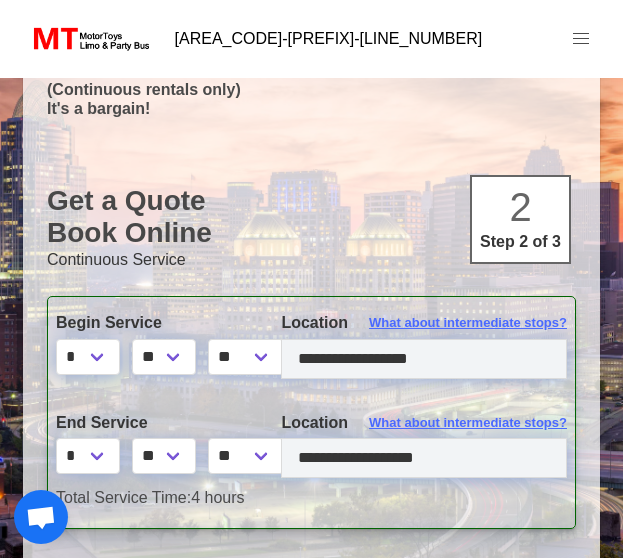 scroll, scrollTop: 200, scrollLeft: 0, axis: vertical 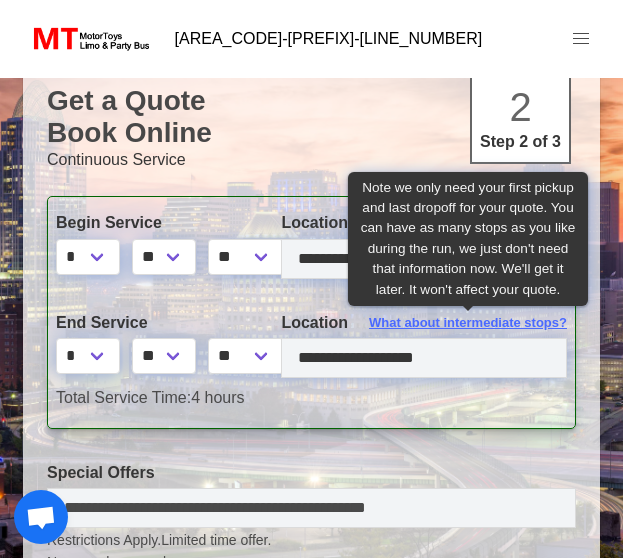 click on "What about intermediate stops?" at bounding box center (468, 323) 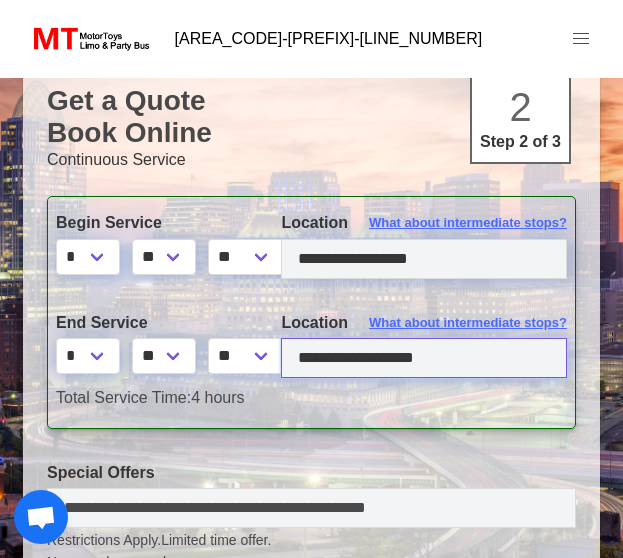 drag, startPoint x: 439, startPoint y: 349, endPoint x: 287, endPoint y: 350, distance: 152.0033 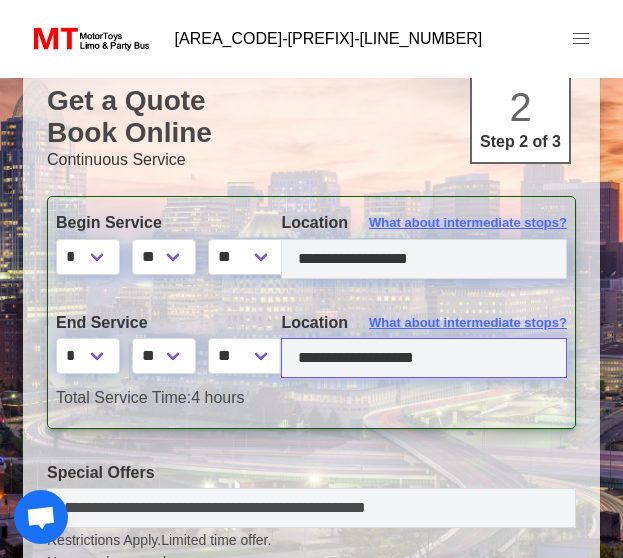 click on "**********" at bounding box center [424, 358] 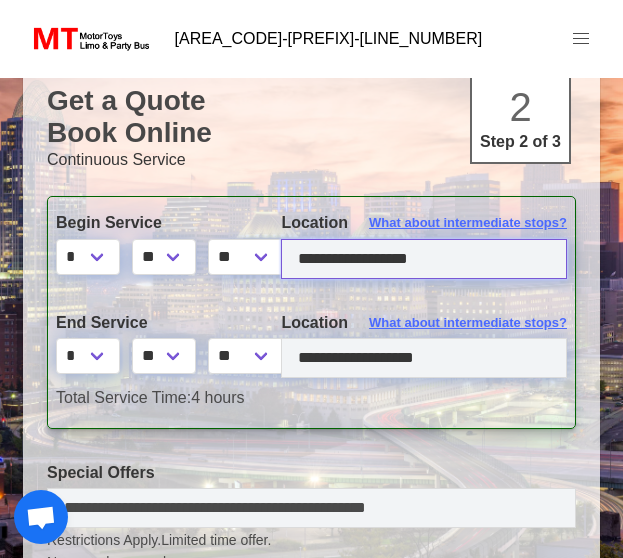 drag, startPoint x: 438, startPoint y: 260, endPoint x: 290, endPoint y: 260, distance: 148 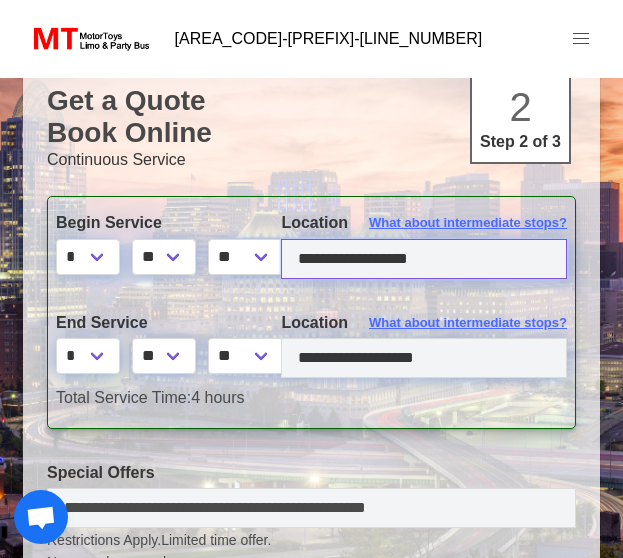 click on "**********" at bounding box center [424, 259] 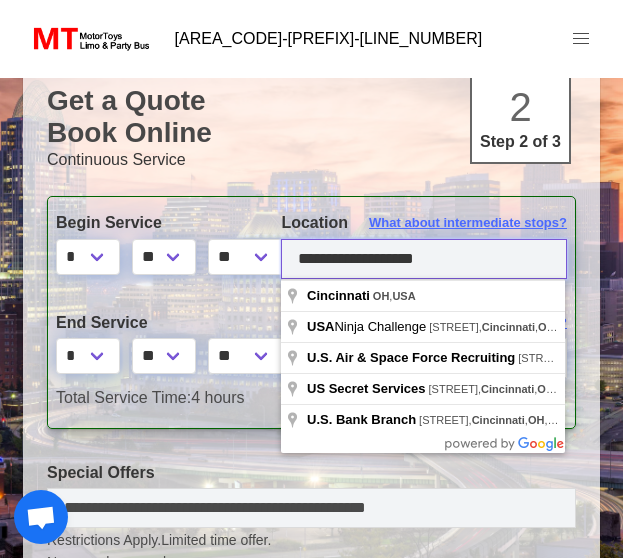type on "**********" 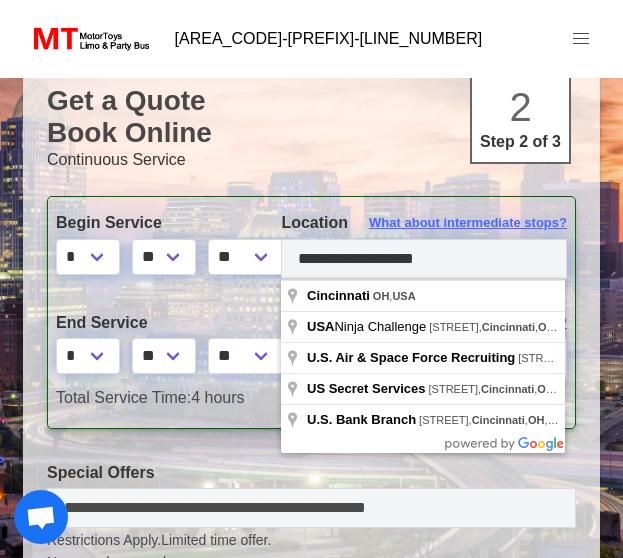 click on "**********" at bounding box center [311, 312] 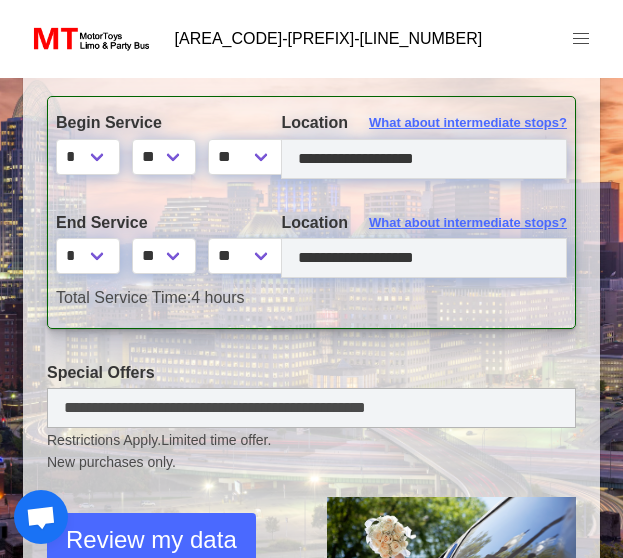 scroll, scrollTop: 400, scrollLeft: 0, axis: vertical 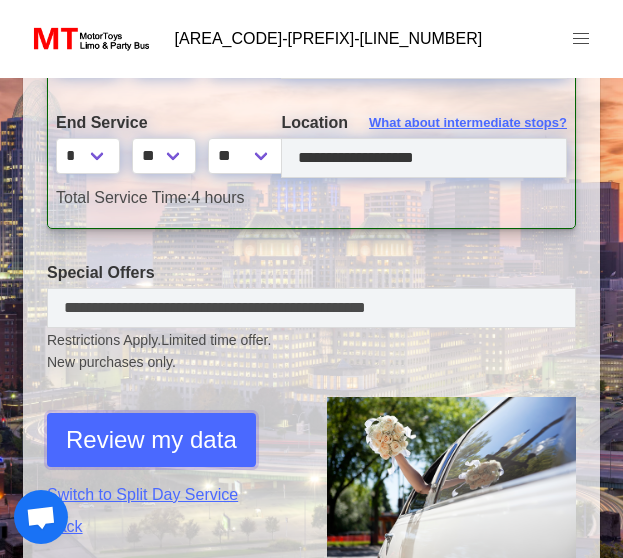 click on "Review my data" at bounding box center (151, 440) 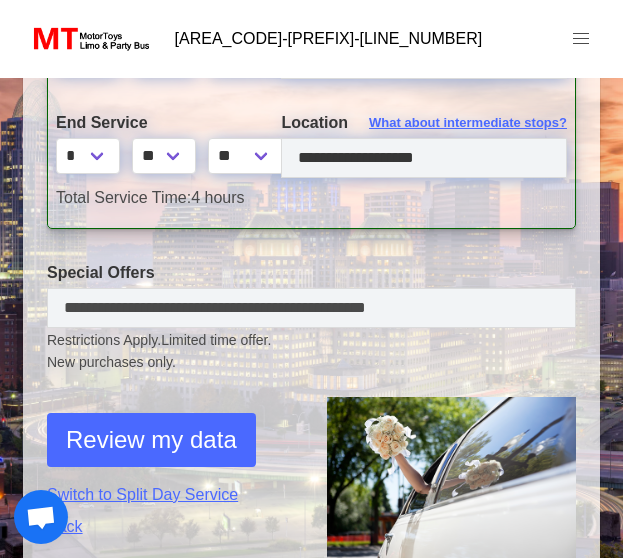 select on "*" 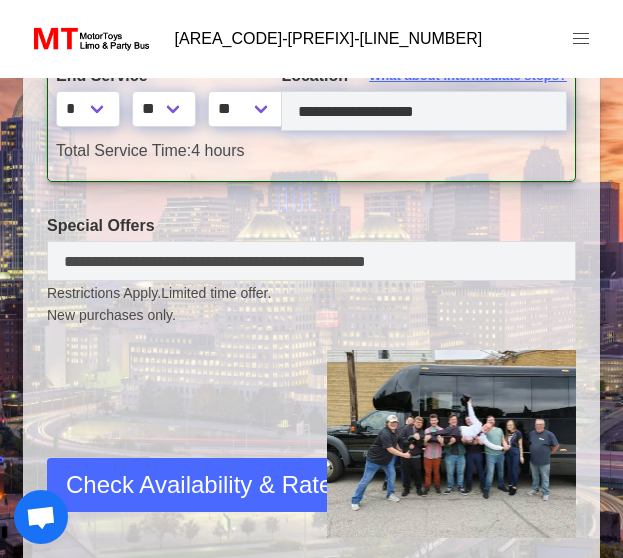 scroll, scrollTop: 700, scrollLeft: 0, axis: vertical 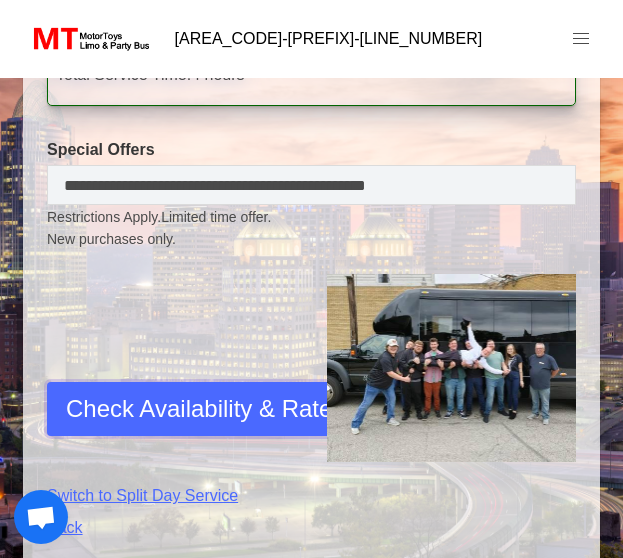 click on "Check Availability & Rates" at bounding box center [205, 409] 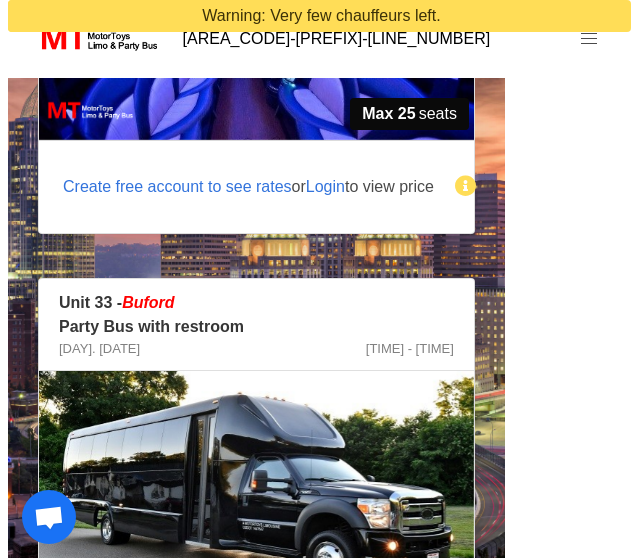 scroll, scrollTop: 625, scrollLeft: 0, axis: vertical 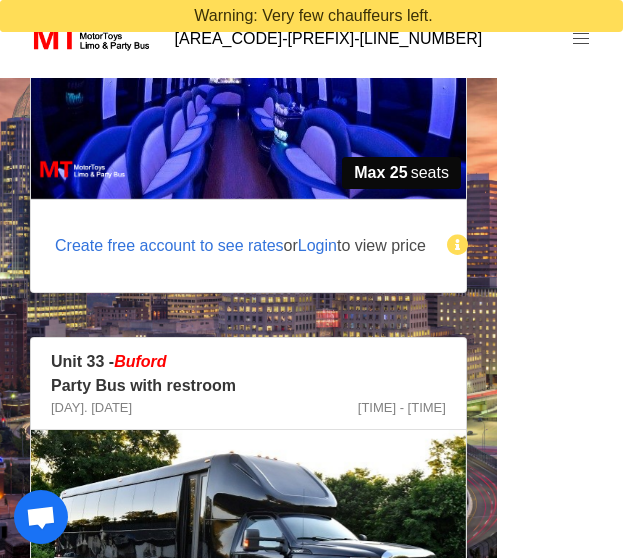 click on "Create free account to see rates" at bounding box center [169, 245] 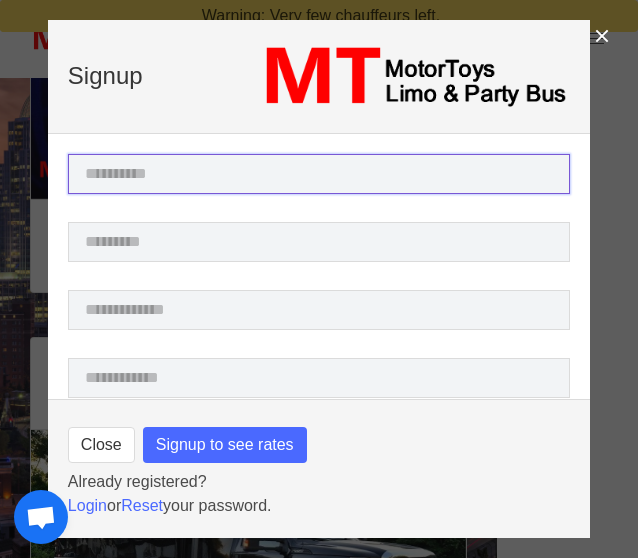 click at bounding box center (319, 174) 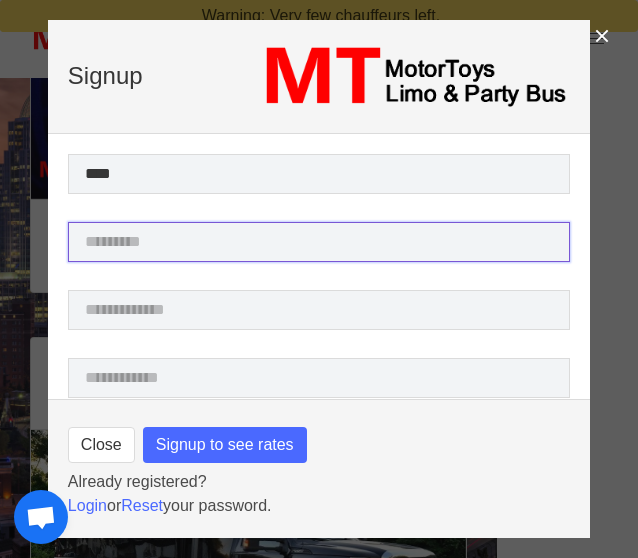 type on "******" 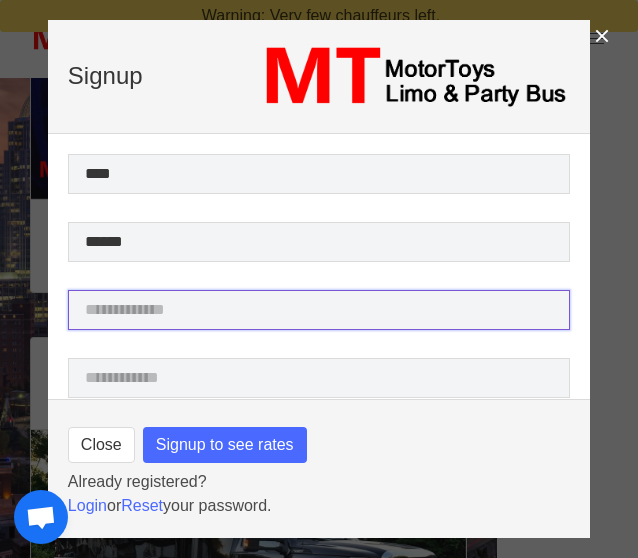 type on "**********" 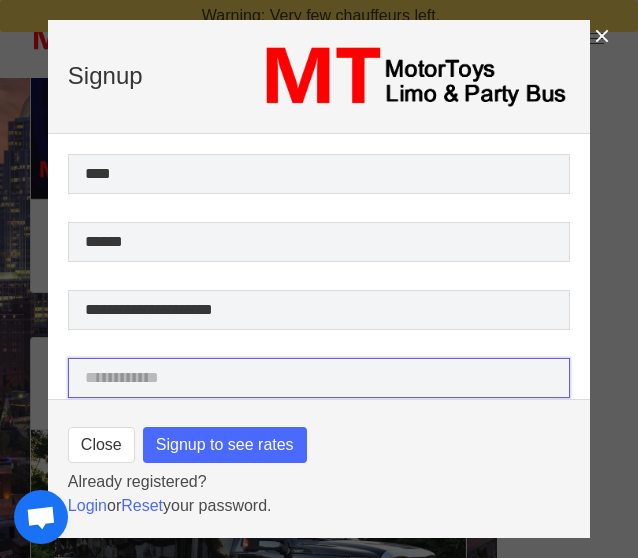 type on "**********" 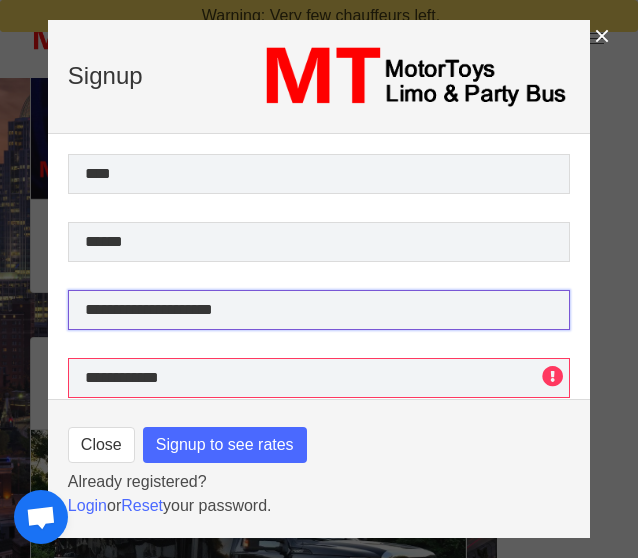 drag, startPoint x: 276, startPoint y: 317, endPoint x: 43, endPoint y: 312, distance: 233.05363 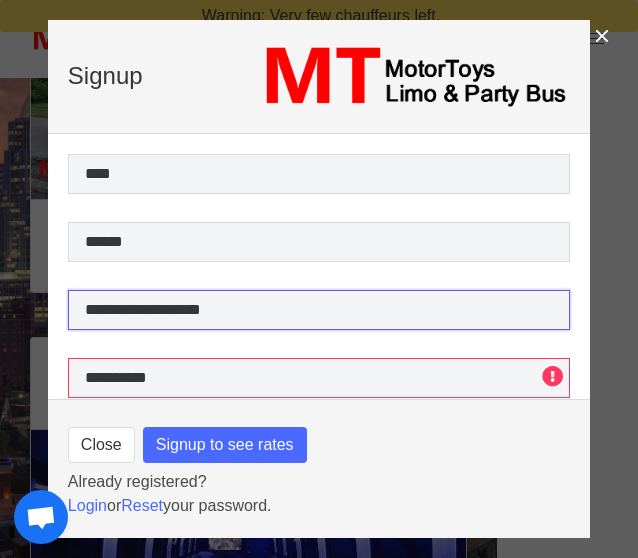 scroll, scrollTop: 100, scrollLeft: 0, axis: vertical 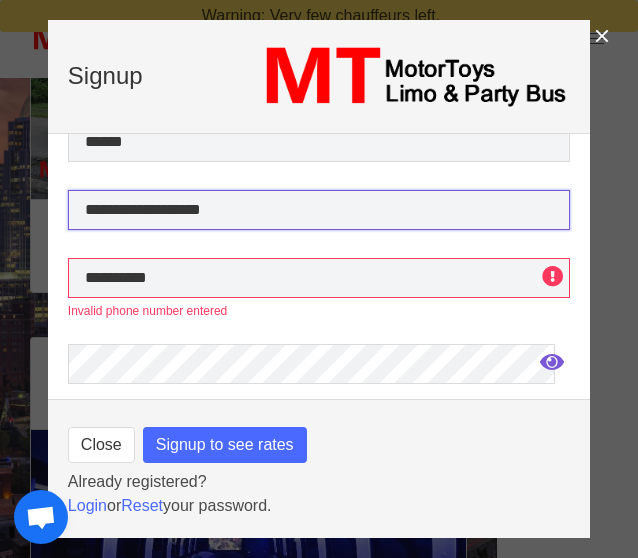 type on "**********" 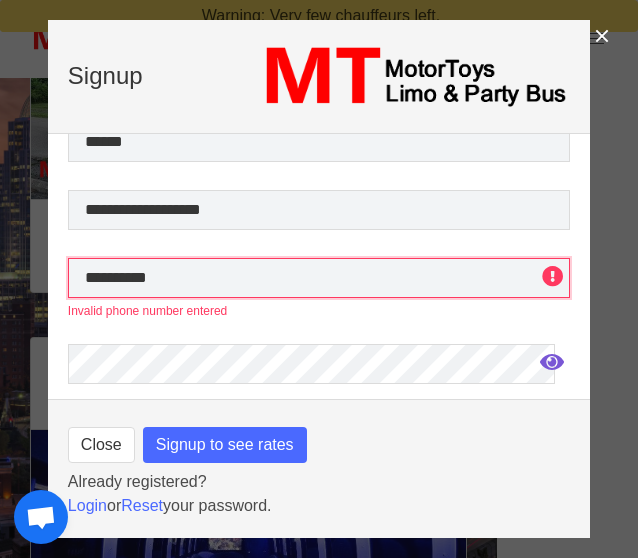 click on "**********" at bounding box center [319, 278] 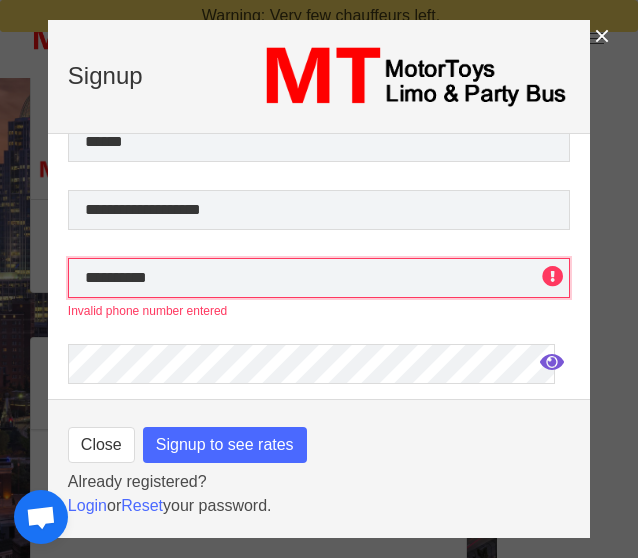 drag, startPoint x: 199, startPoint y: 279, endPoint x: 24, endPoint y: 271, distance: 175.18275 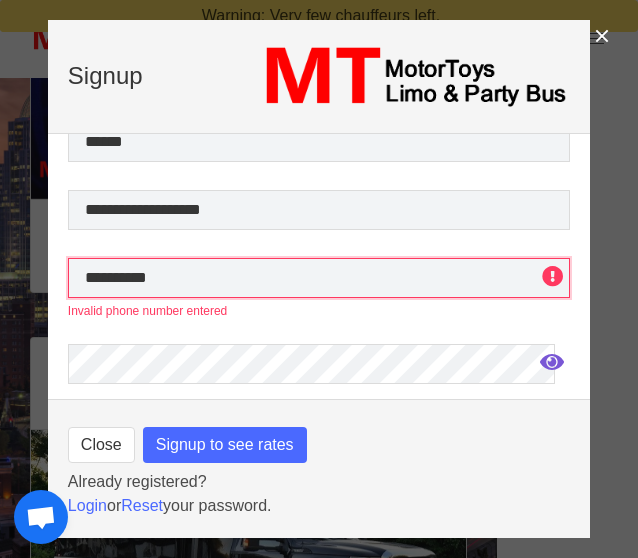 click on "**********" at bounding box center (319, 279) 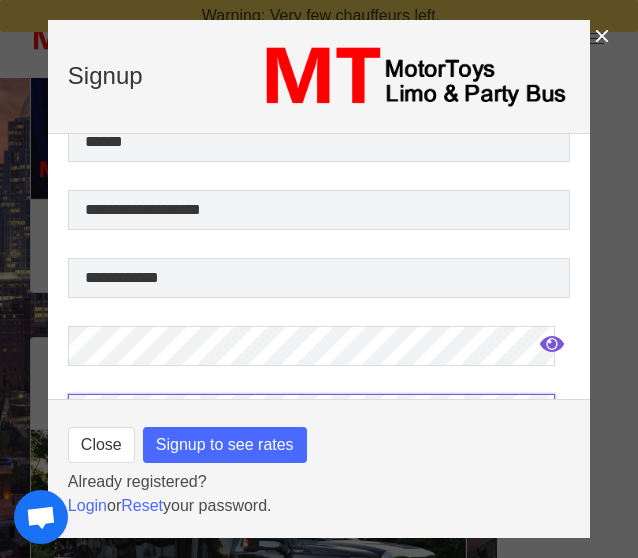 scroll, scrollTop: 135, scrollLeft: 0, axis: vertical 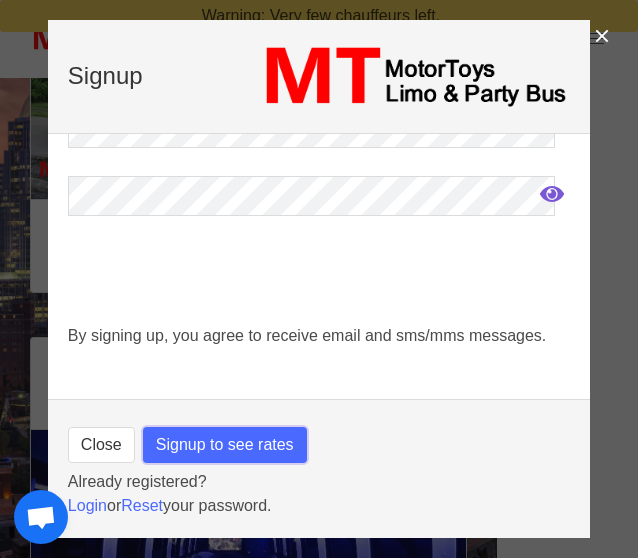 click on "Signup to see rates" at bounding box center (225, 445) 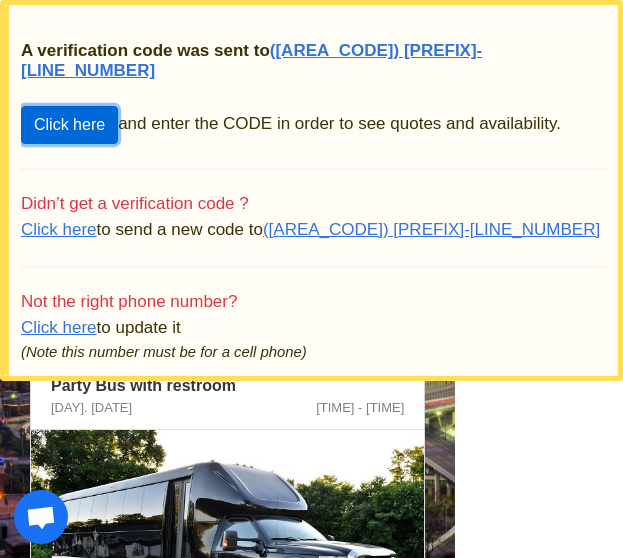 click on "Click here" at bounding box center [69, 125] 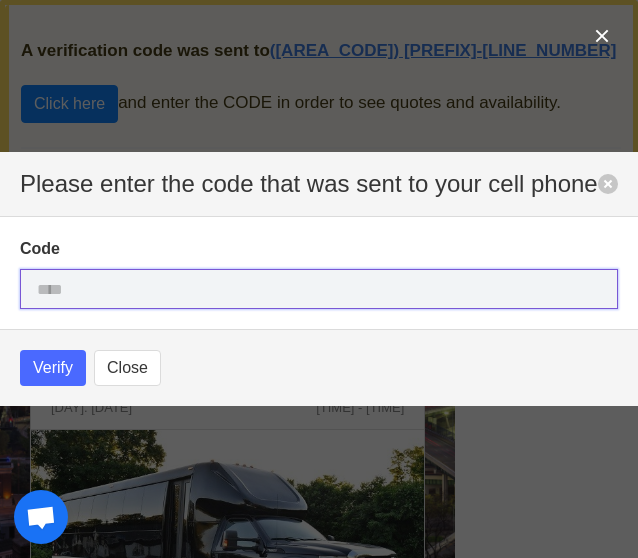 click at bounding box center (319, 289) 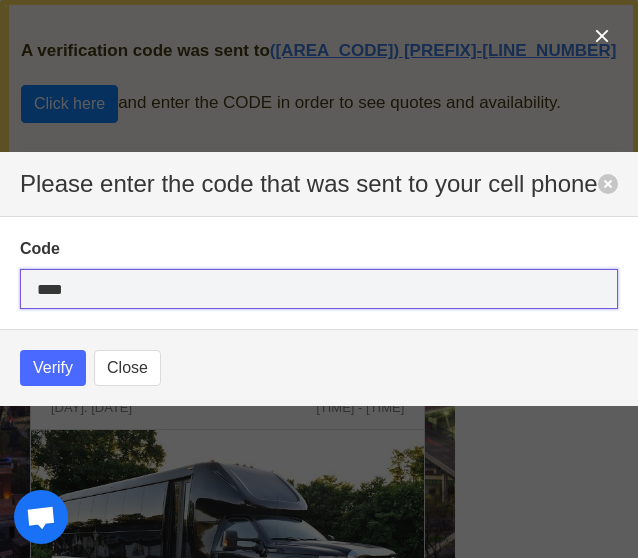 type on "****" 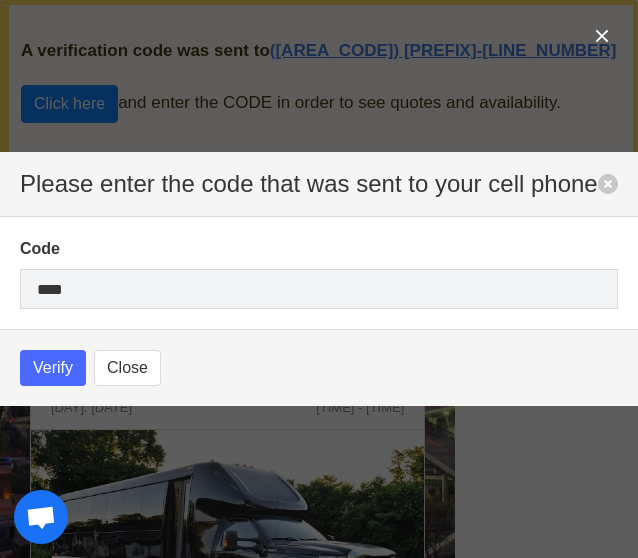 click on "Verify       Close" at bounding box center [319, 367] 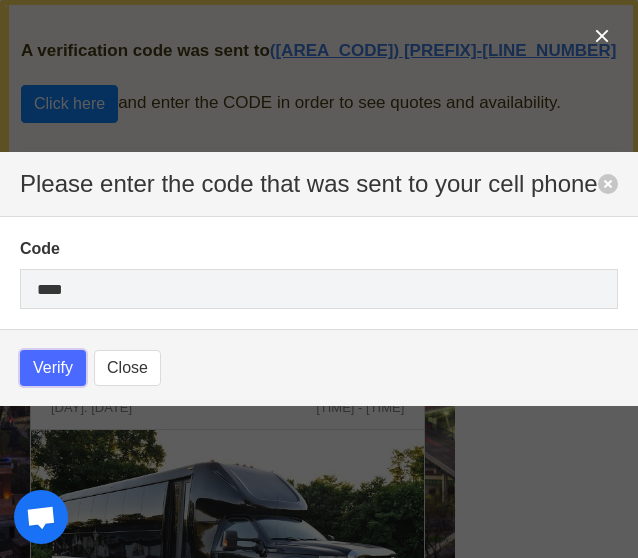 click on "Verify" at bounding box center [53, 368] 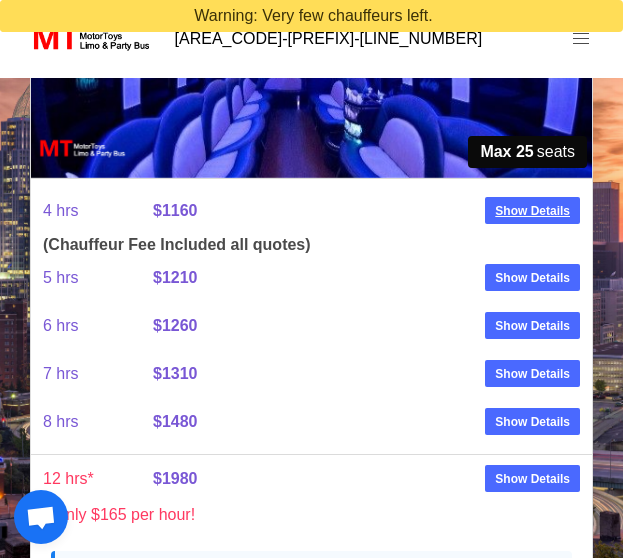 click on "Show Details" at bounding box center (532, 211) 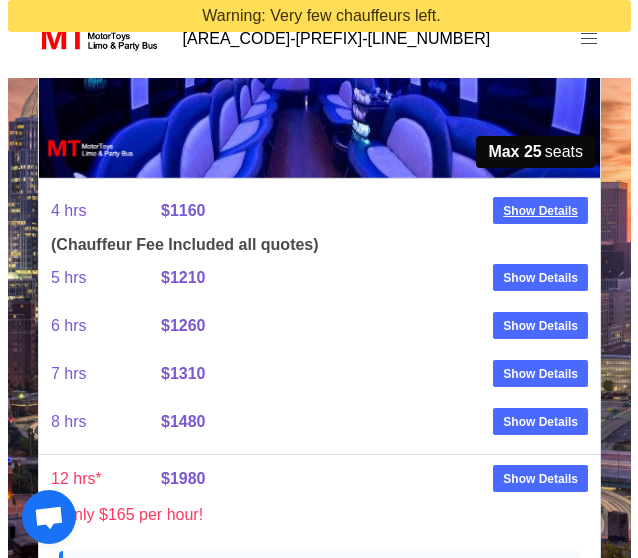 scroll, scrollTop: 553, scrollLeft: 0, axis: vertical 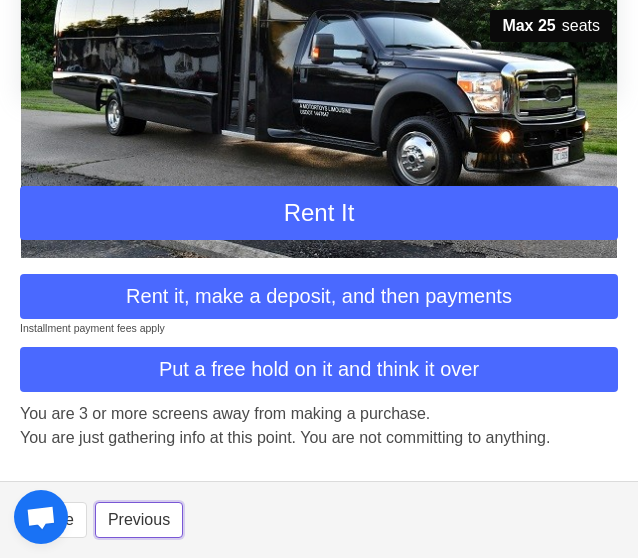 click on "Previous" at bounding box center [139, 520] 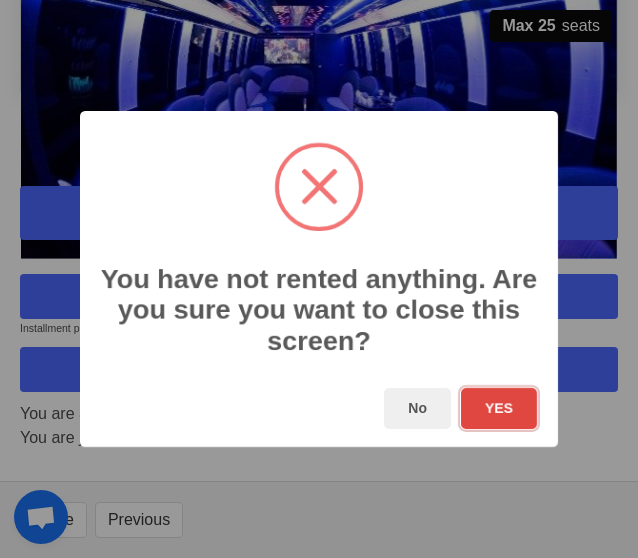 click on "YES" at bounding box center (499, 408) 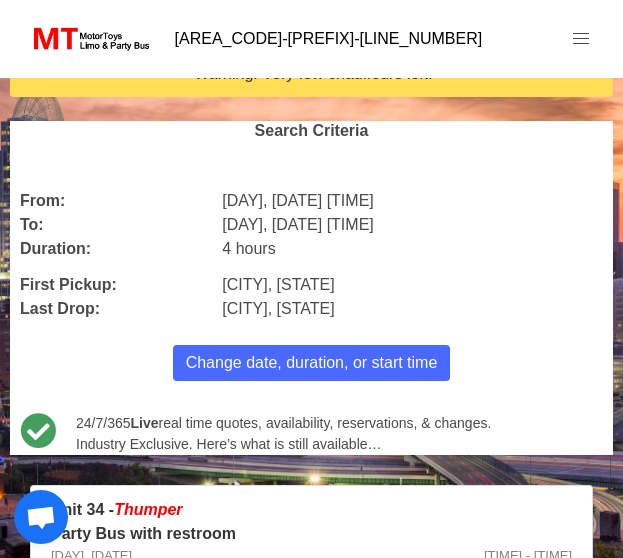 scroll, scrollTop: 0, scrollLeft: 0, axis: both 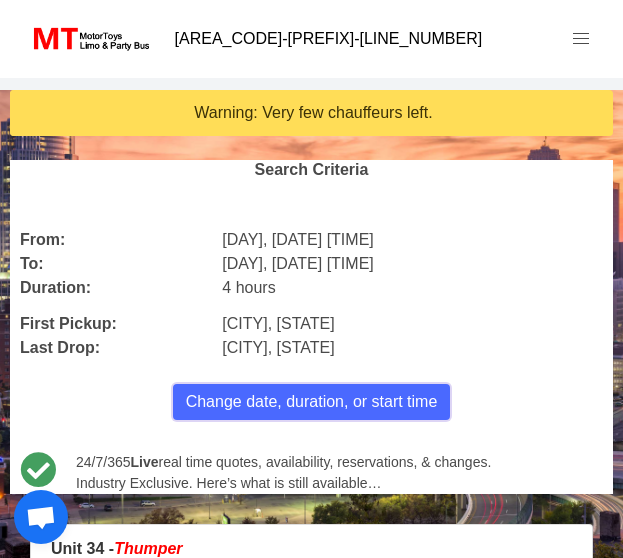 click on "Change date, duration, or start time" at bounding box center [312, 402] 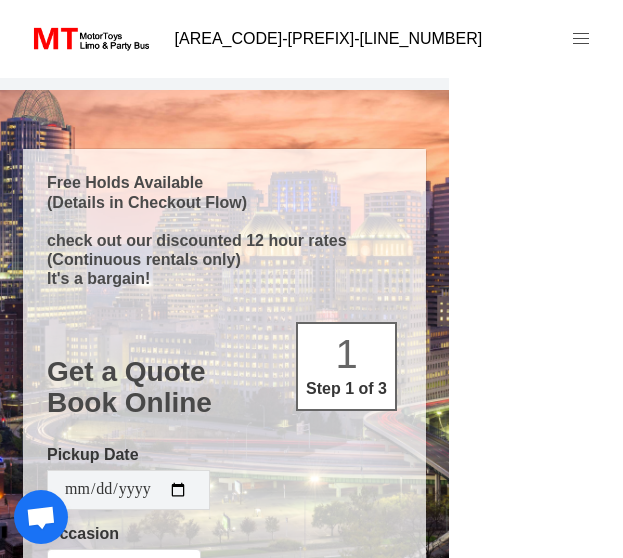select on "*" 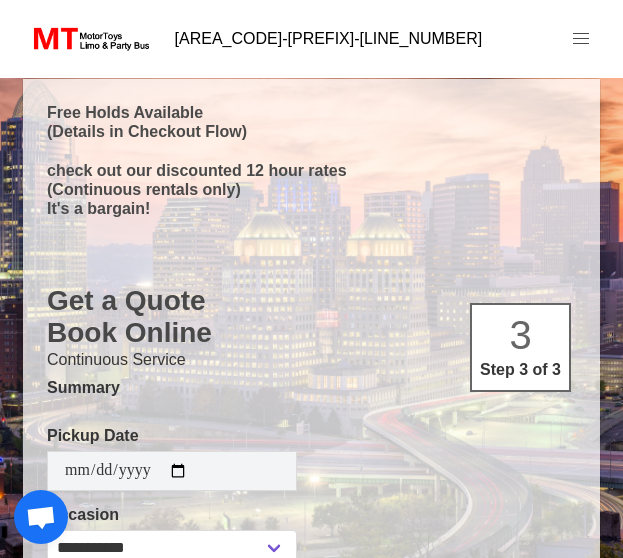 type on "**********" 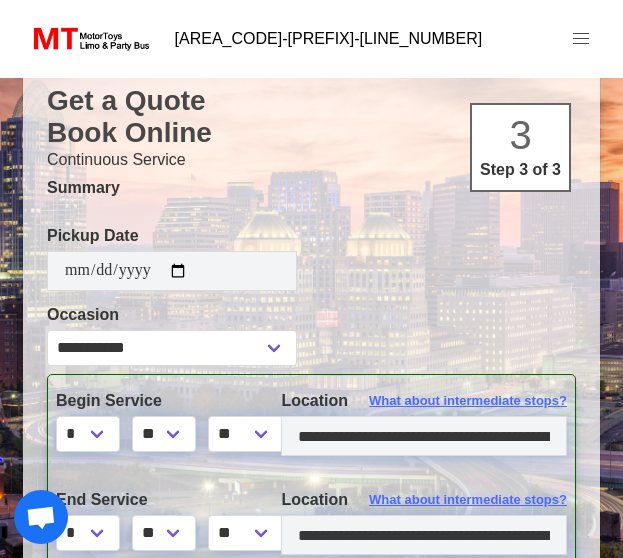 scroll, scrollTop: 300, scrollLeft: 0, axis: vertical 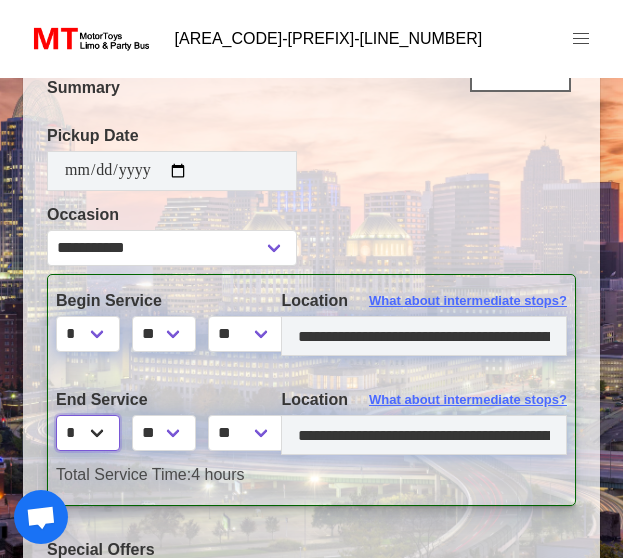click on "* * * * * * * * * ** ** **" at bounding box center (88, 433) 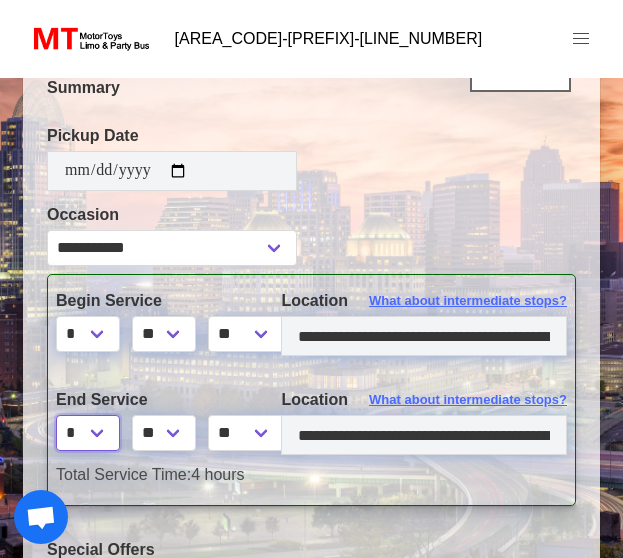 select on "*" 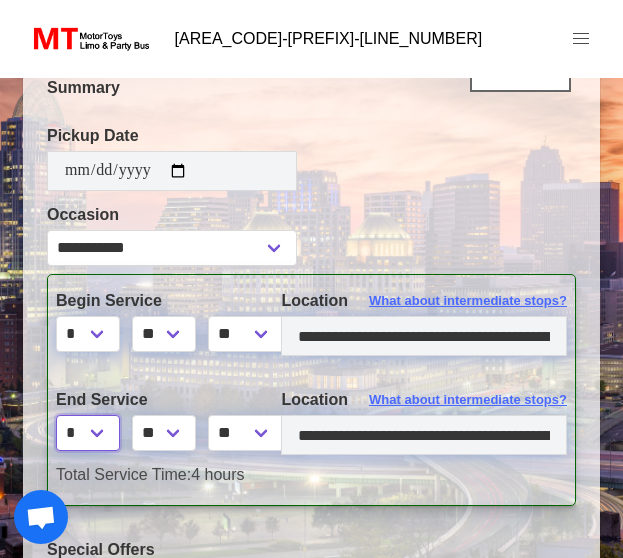 click on "* * * * * * * * * ** ** **" at bounding box center (88, 433) 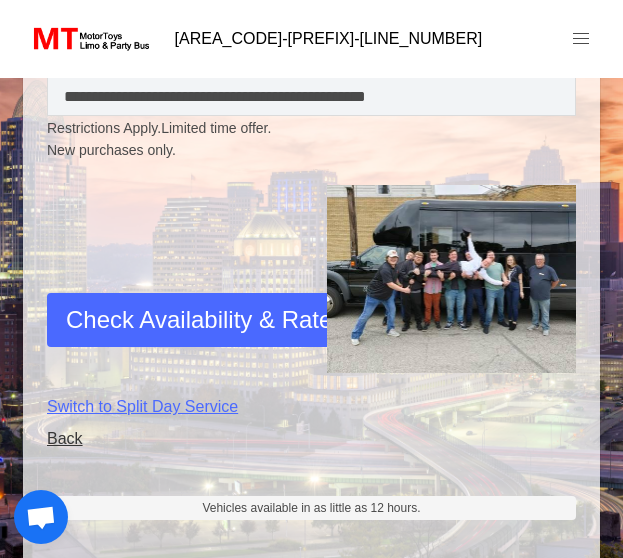 scroll, scrollTop: 854, scrollLeft: 0, axis: vertical 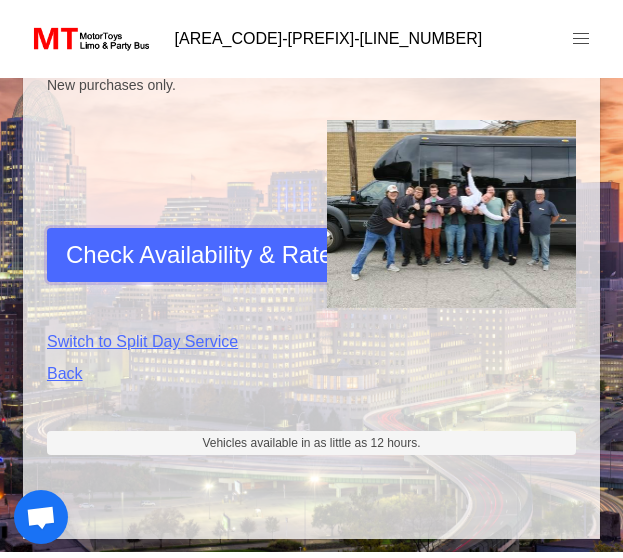 click on "Check Availability & Rates" at bounding box center [205, 255] 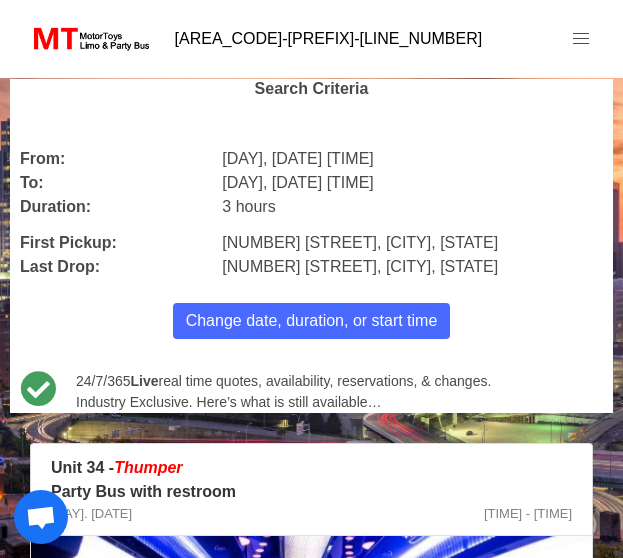 scroll, scrollTop: 0, scrollLeft: 0, axis: both 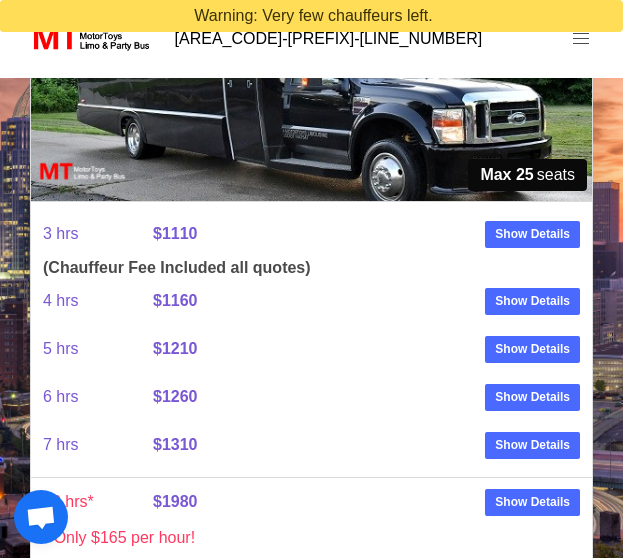 click at bounding box center [89, 39] 